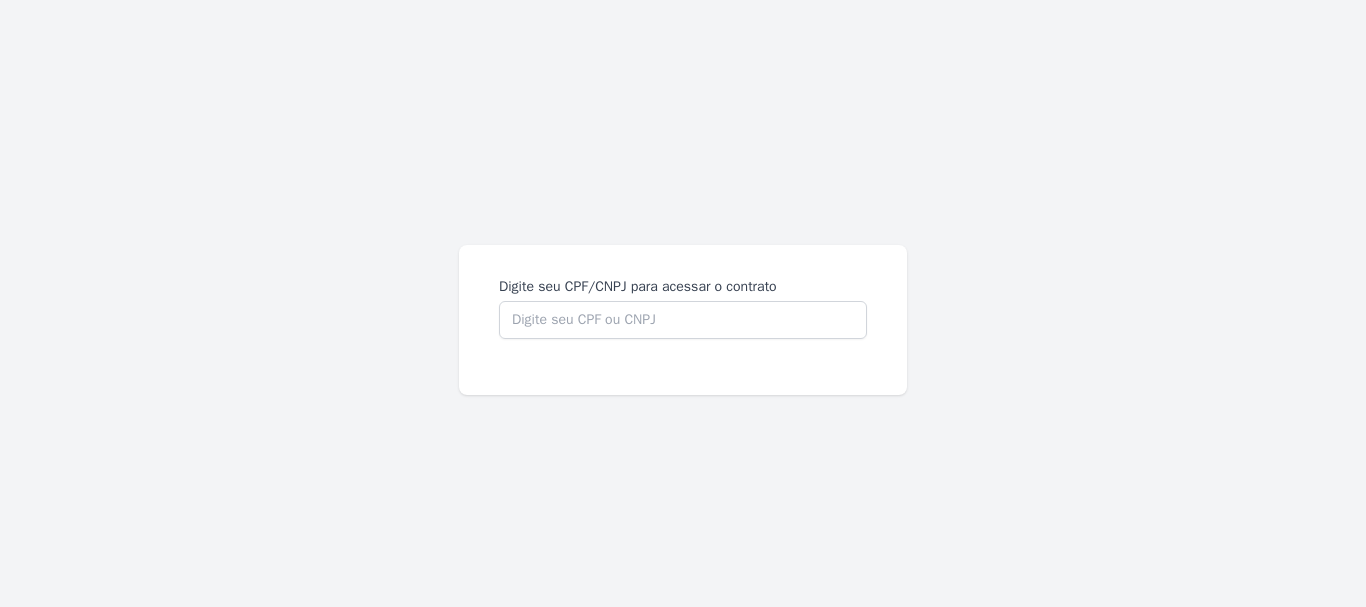 scroll, scrollTop: 0, scrollLeft: 0, axis: both 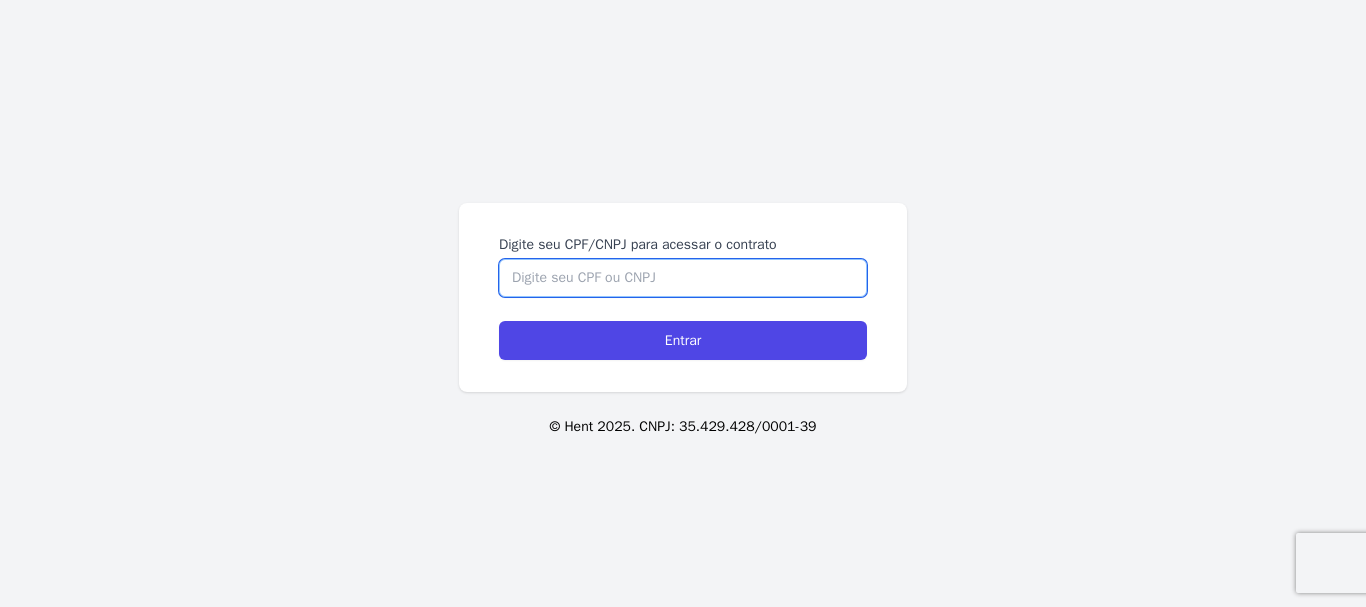 click on "Digite seu CPF/CNPJ para acessar o contrato" at bounding box center [683, 278] 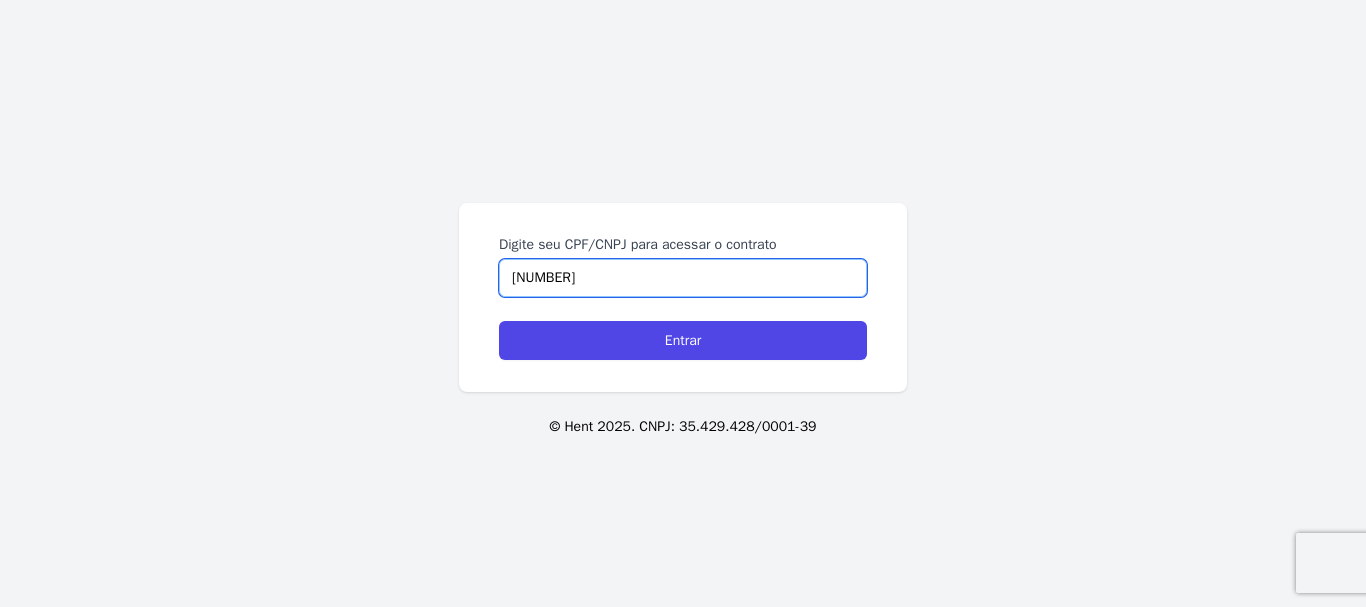type on "[NUMBER]" 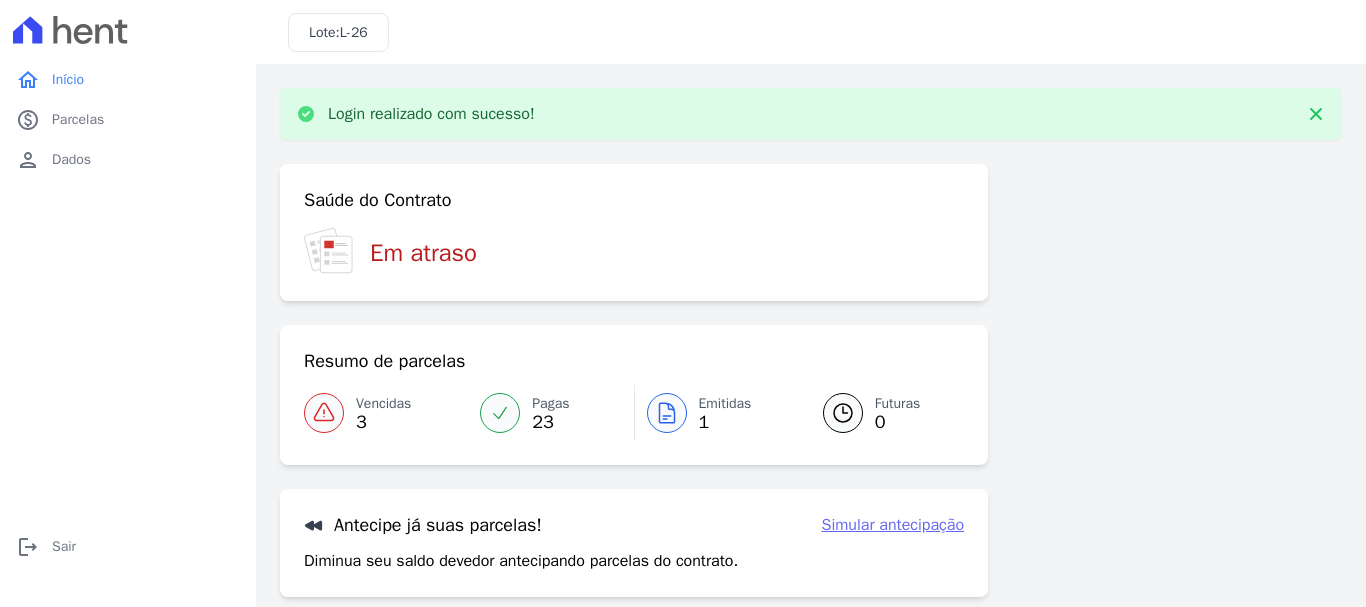 scroll, scrollTop: 0, scrollLeft: 0, axis: both 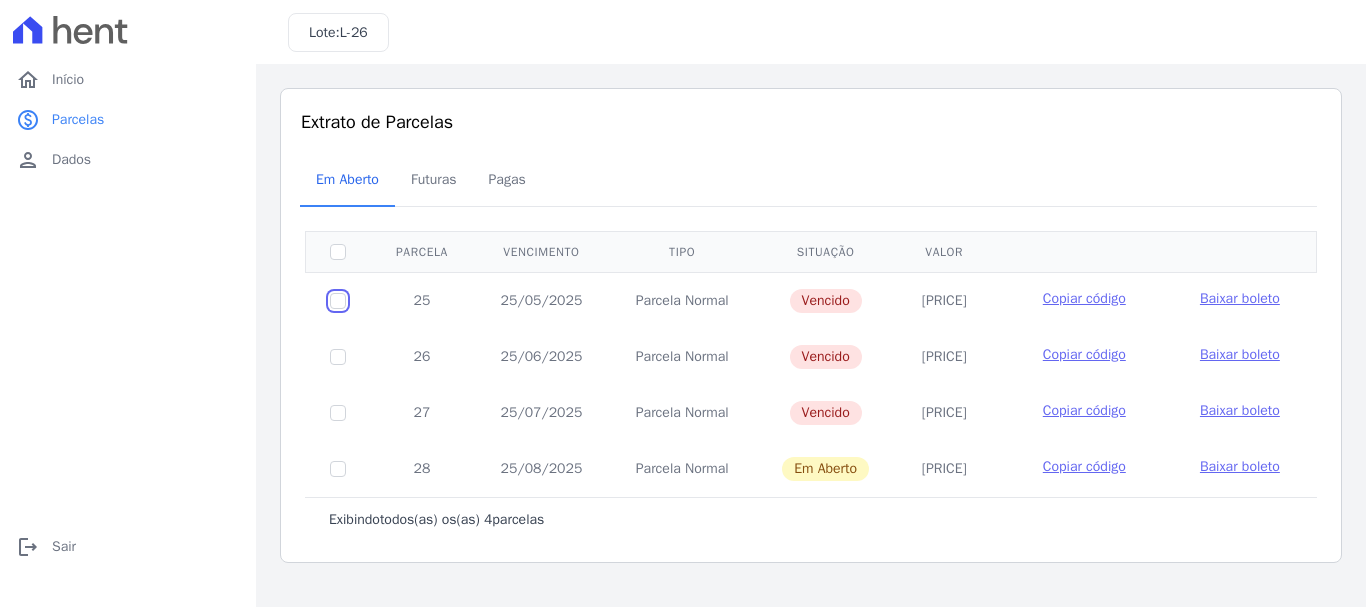 click at bounding box center [338, 301] 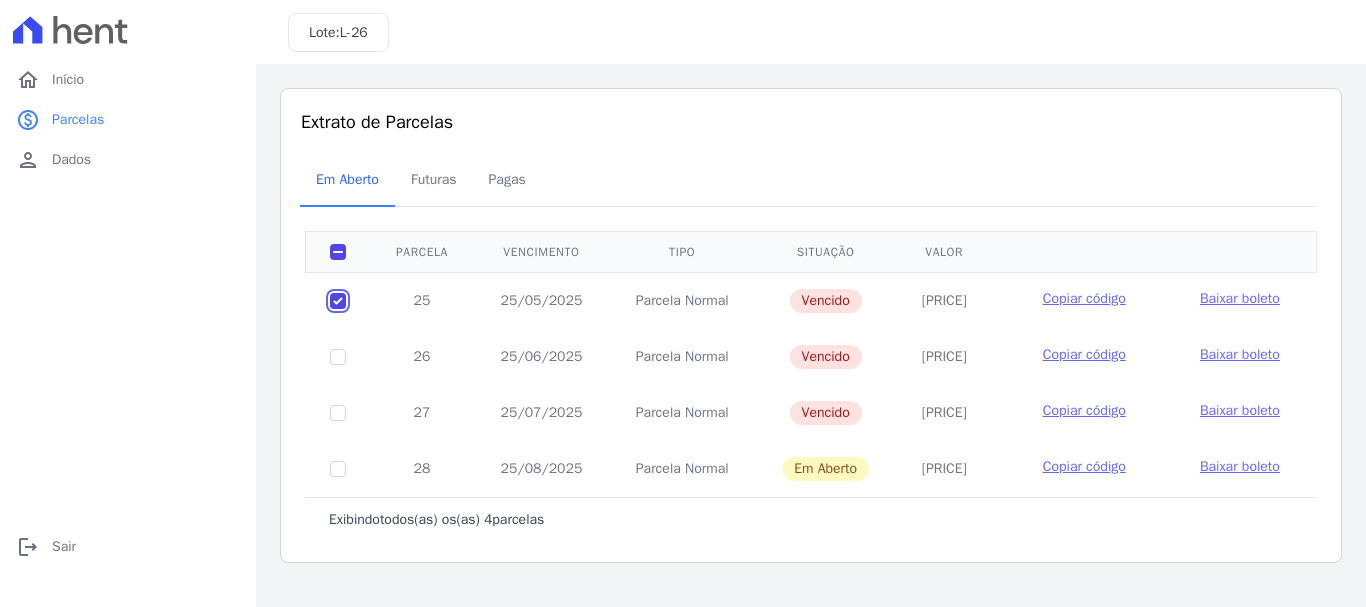 checkbox on "true" 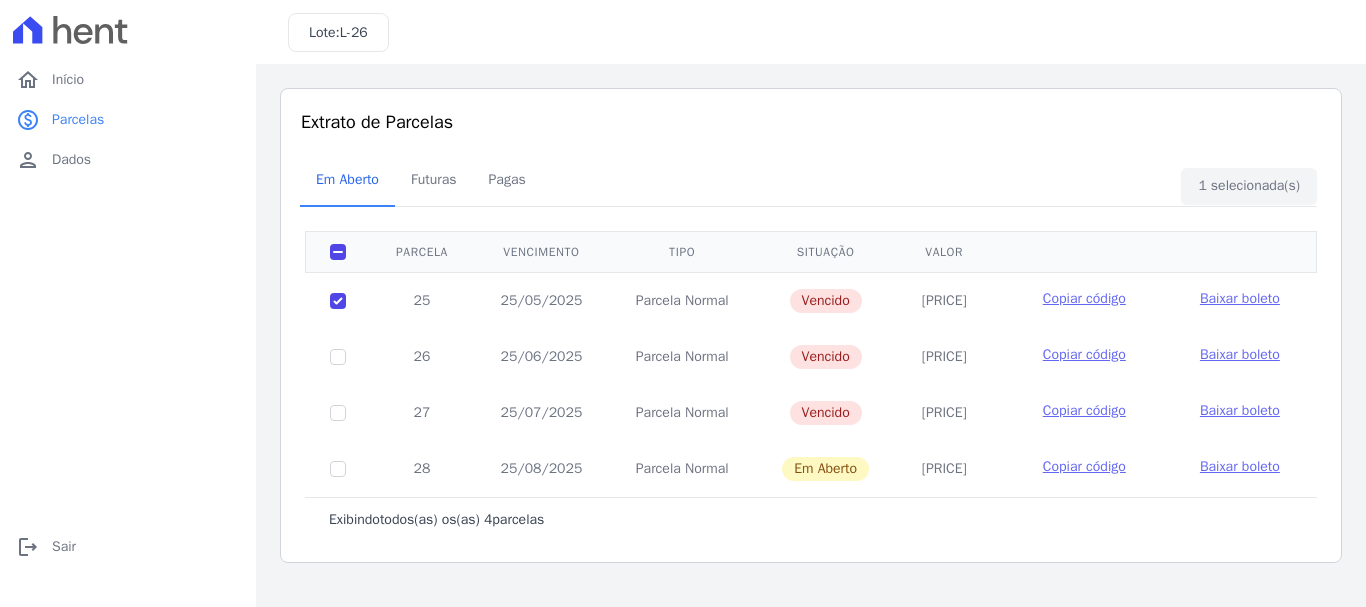 click on "Baixar boleto" at bounding box center [1240, 298] 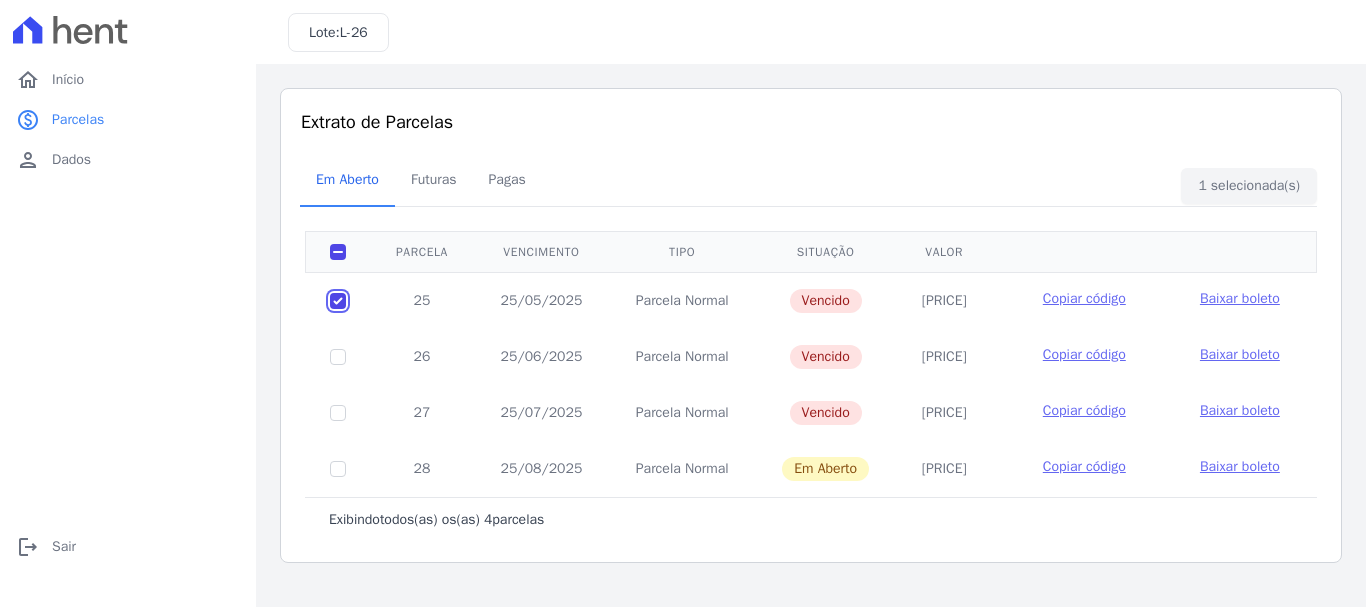click at bounding box center [338, 301] 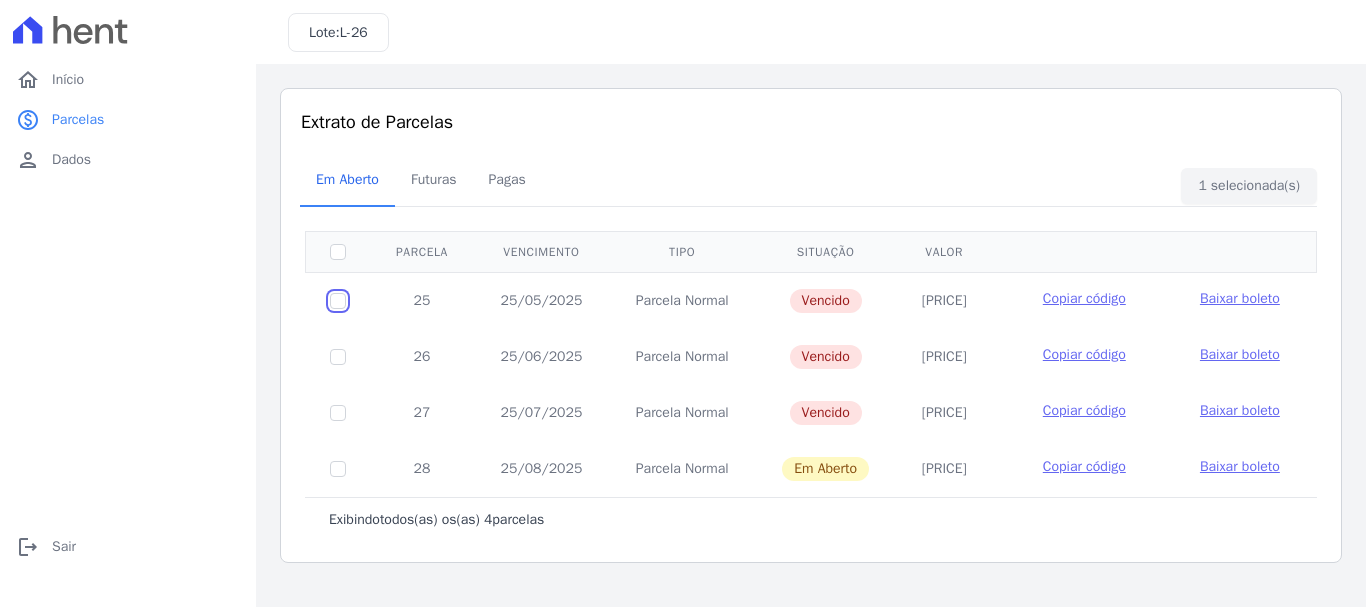 checkbox on "false" 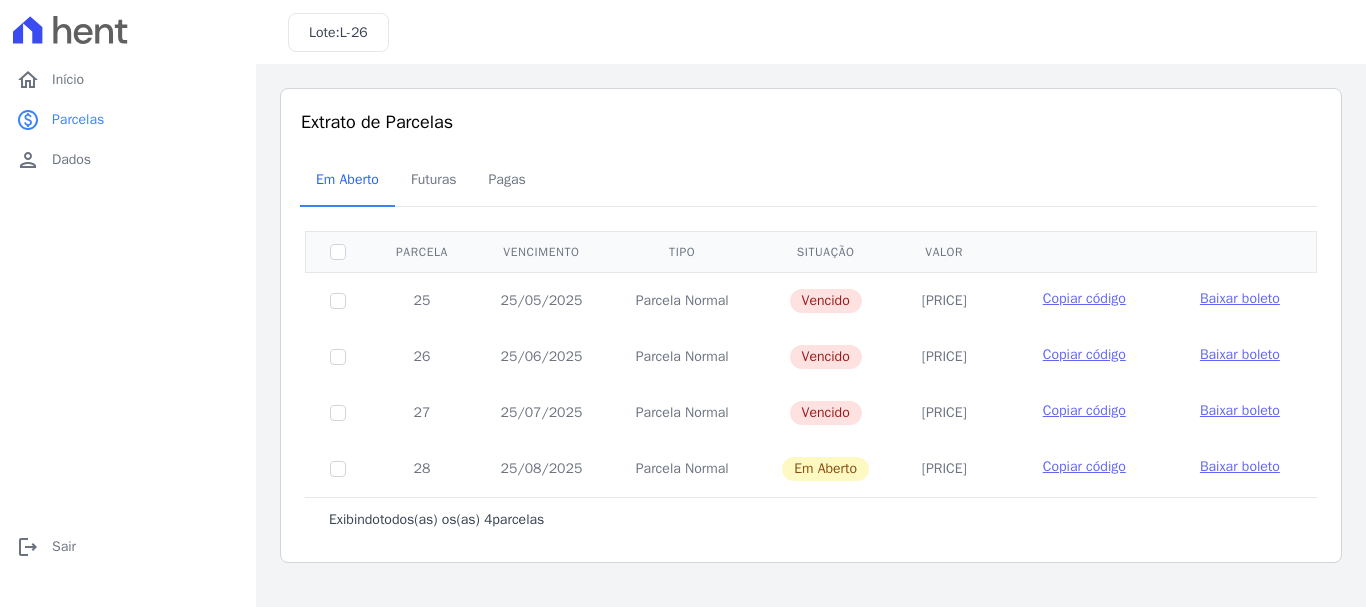 drag, startPoint x: 509, startPoint y: 354, endPoint x: 581, endPoint y: 357, distance: 72.06247 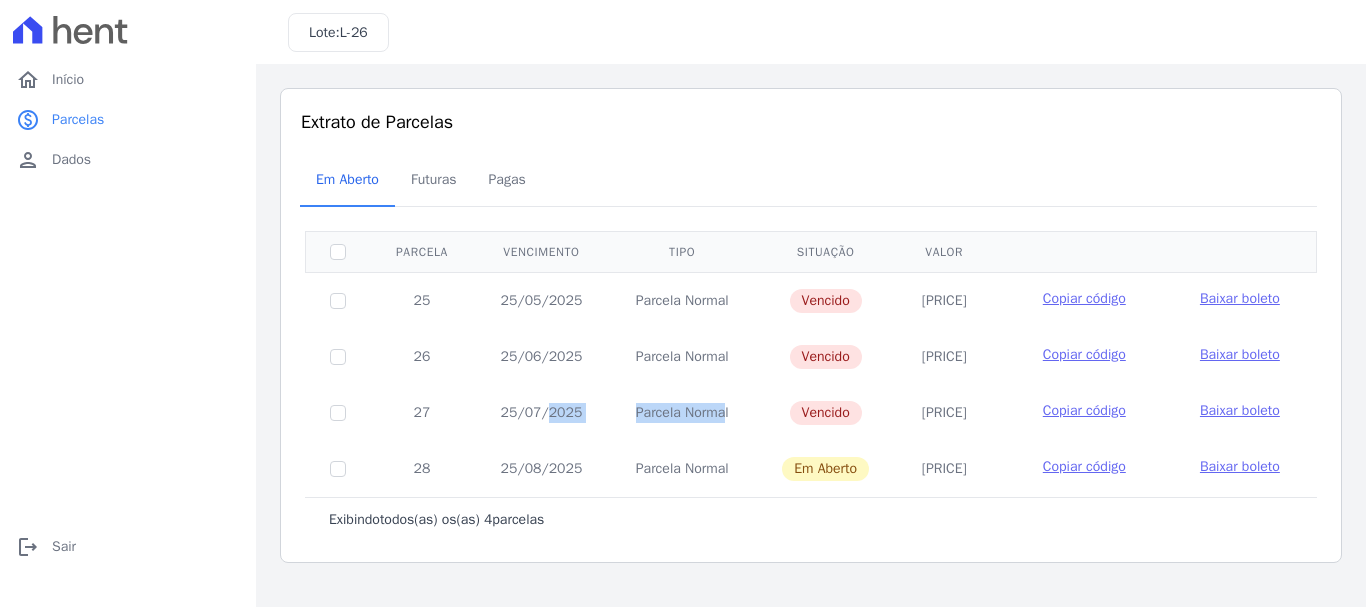 drag, startPoint x: 513, startPoint y: 411, endPoint x: 654, endPoint y: 421, distance: 141.35417 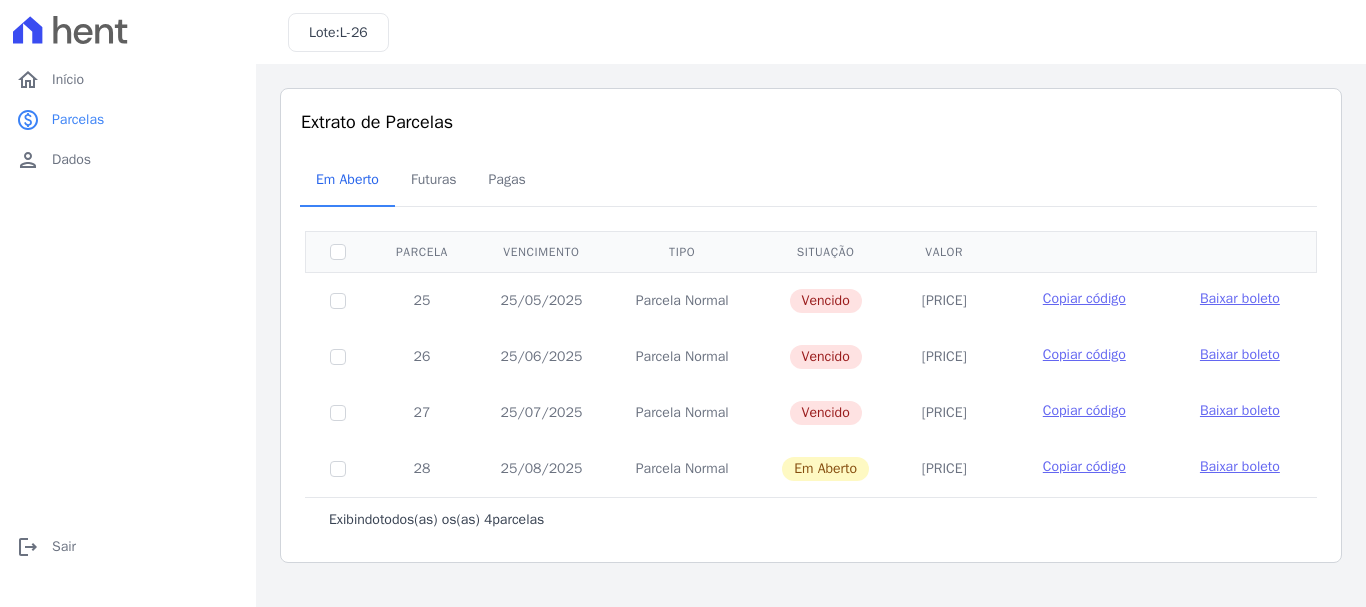 click on "[PRICE]" at bounding box center (944, 469) 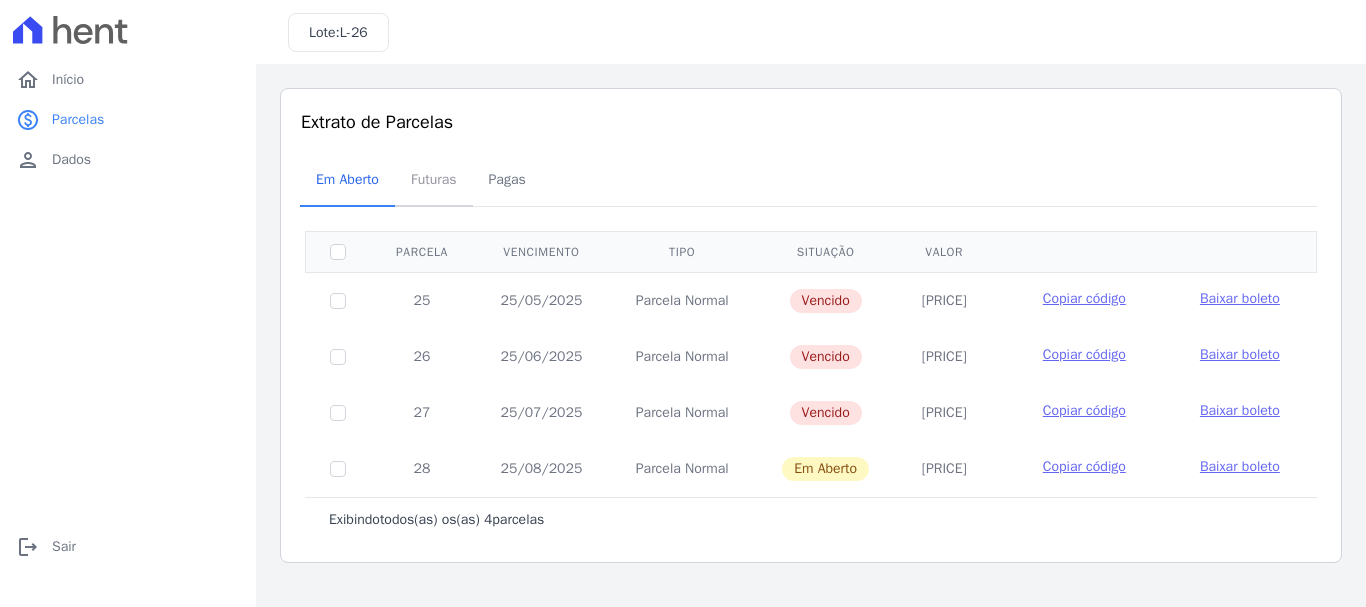 click on "Futuras" at bounding box center (434, 179) 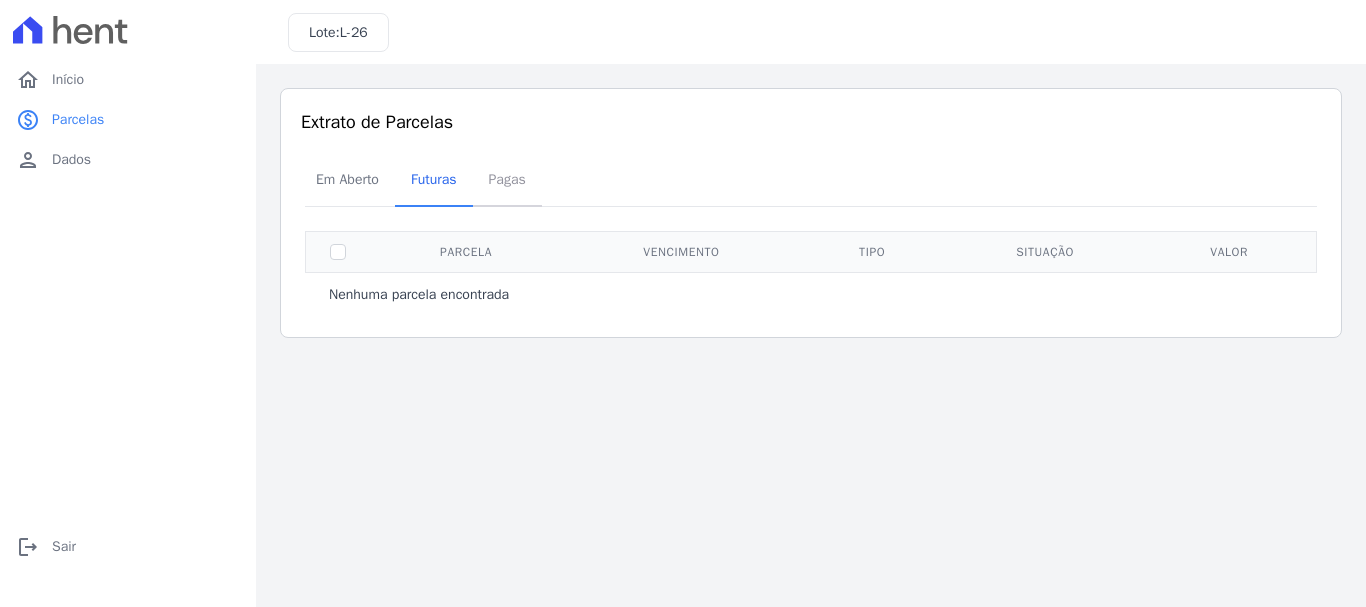 click on "Pagas" at bounding box center [507, 179] 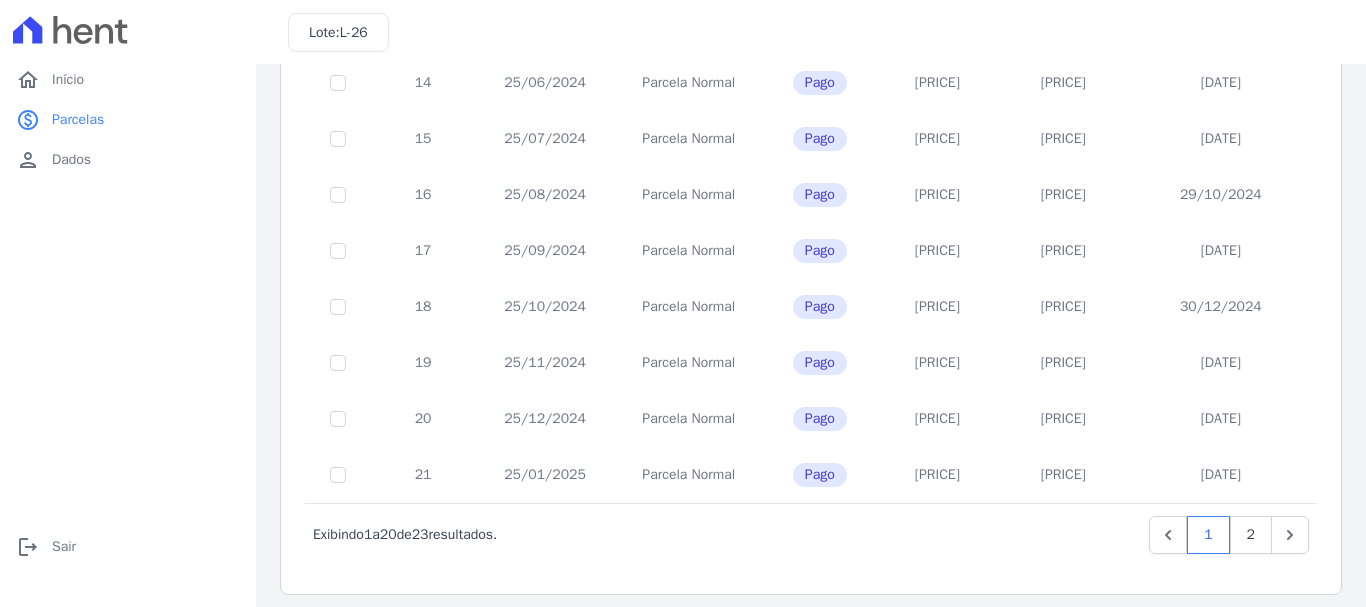 scroll, scrollTop: 902, scrollLeft: 0, axis: vertical 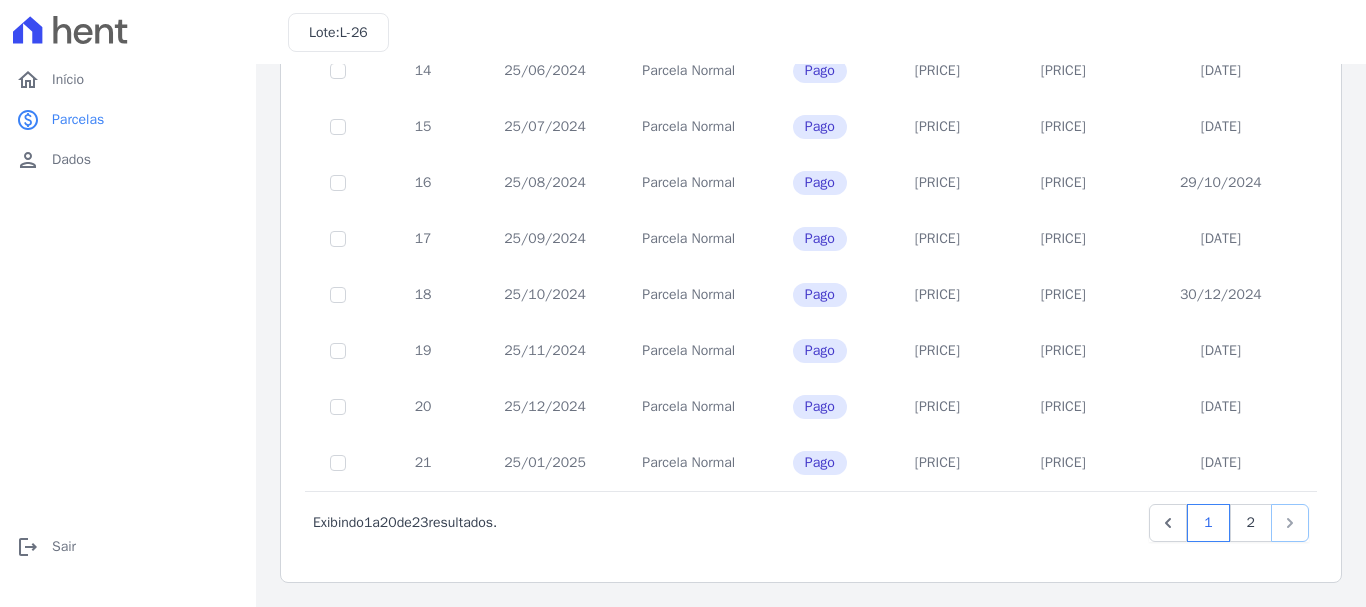 click 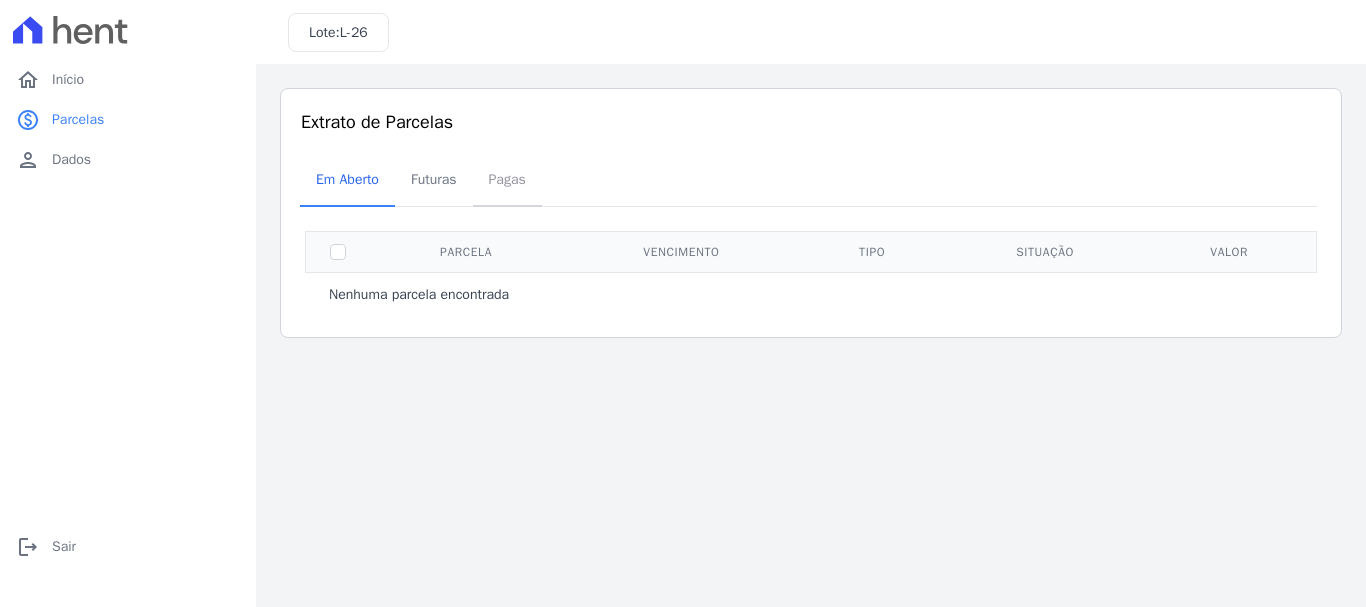 click on "Pagas" at bounding box center [507, 179] 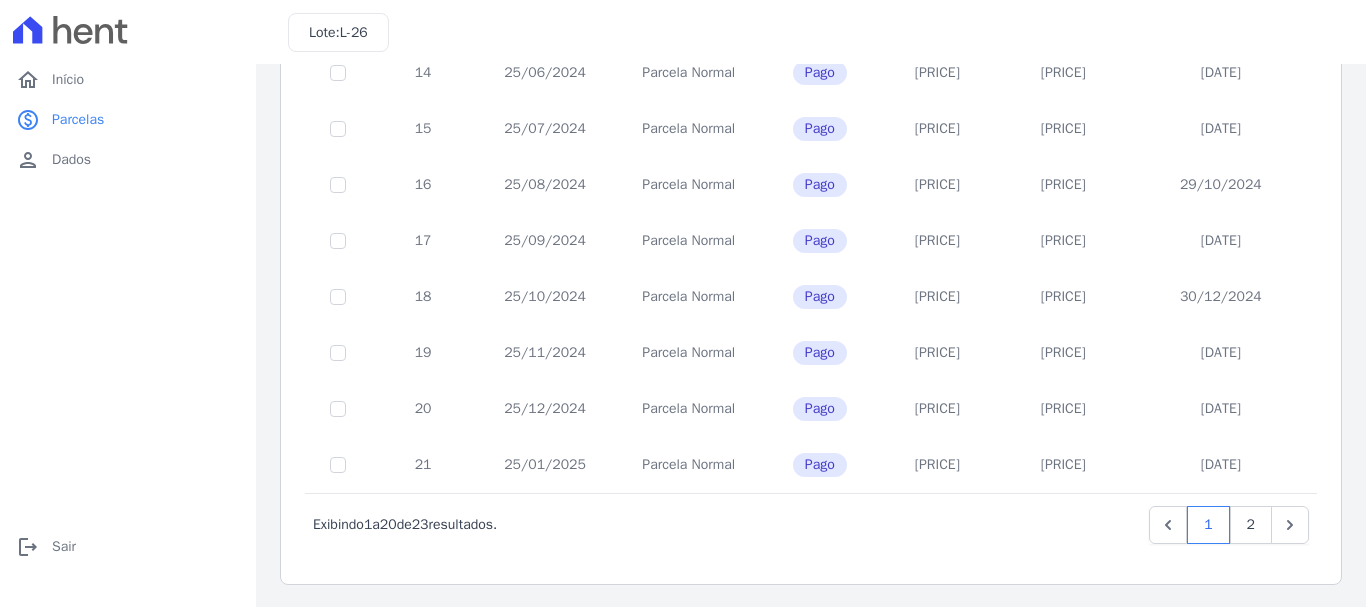 scroll, scrollTop: 902, scrollLeft: 0, axis: vertical 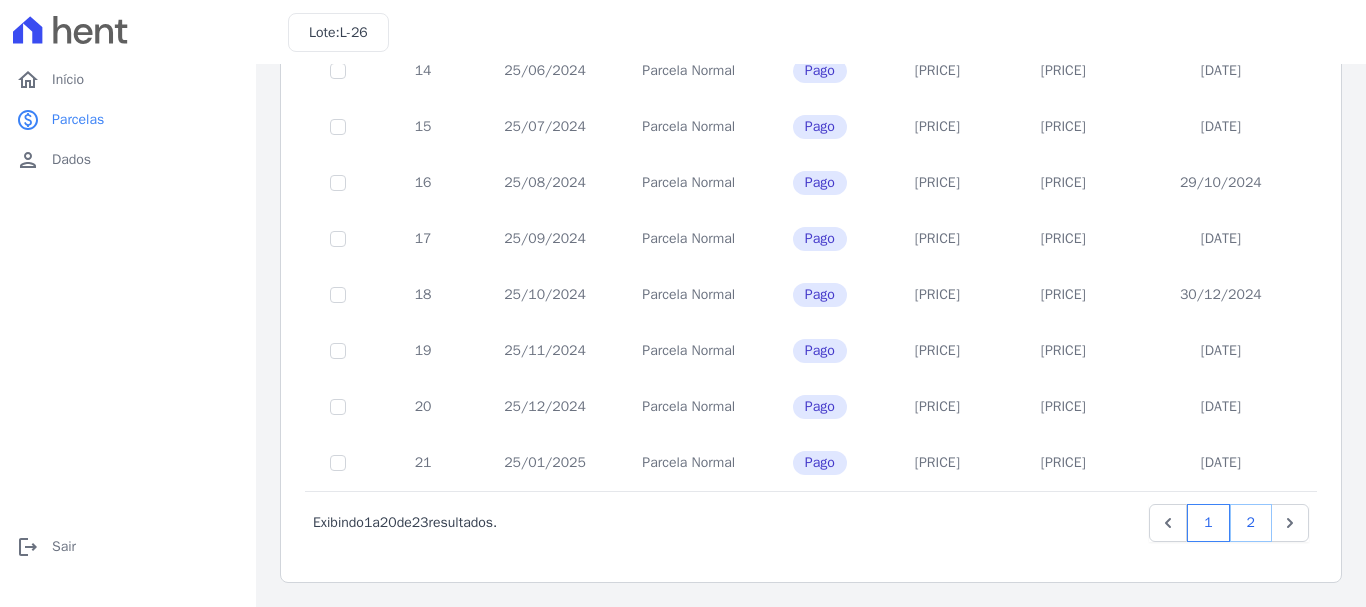 click on "2" at bounding box center (1251, 523) 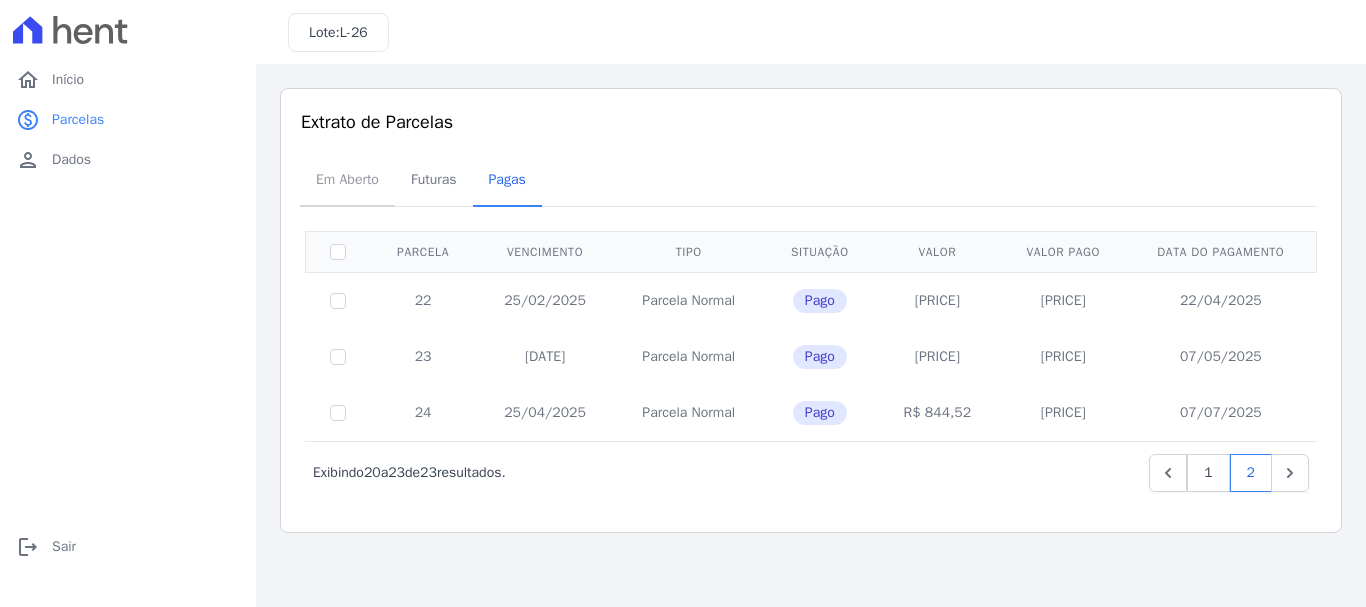 click on "Em Aberto" at bounding box center (347, 179) 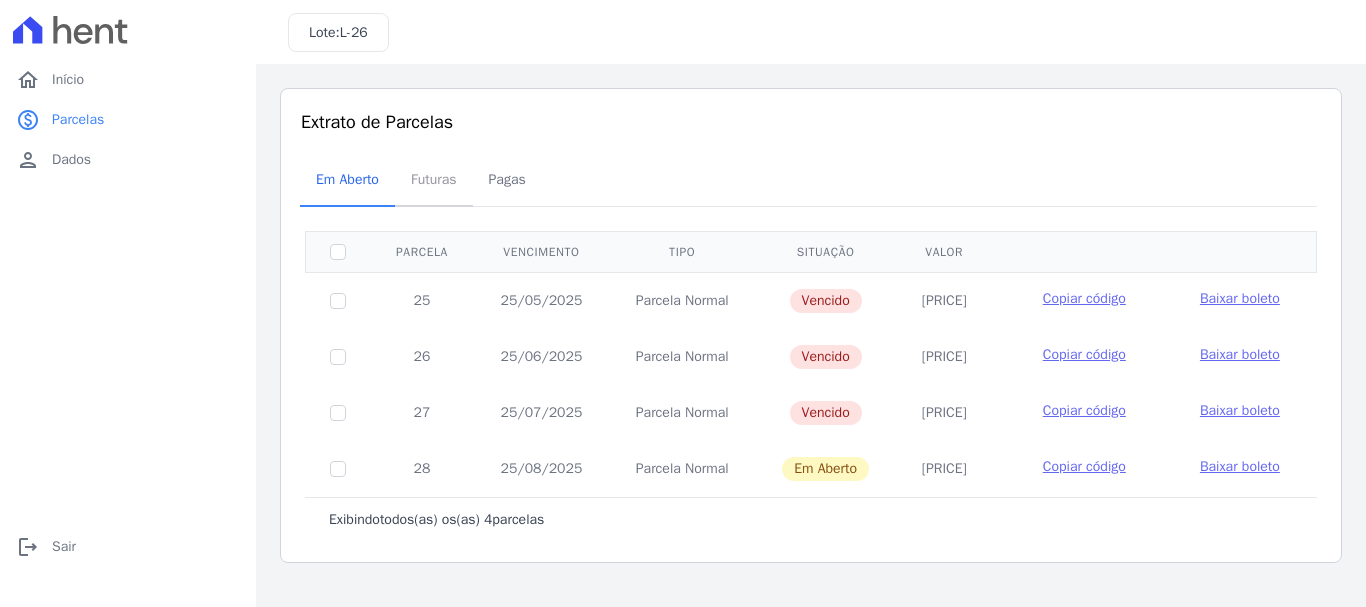 click on "Futuras" at bounding box center (434, 179) 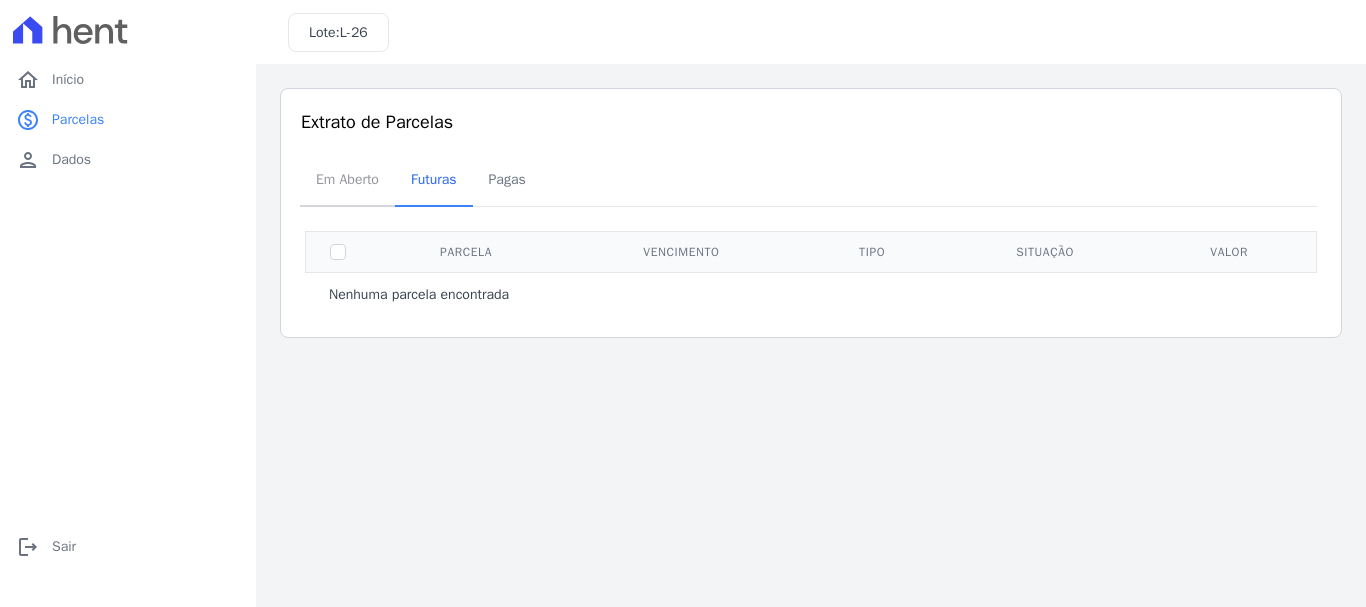 click on "Em Aberto" at bounding box center [347, 179] 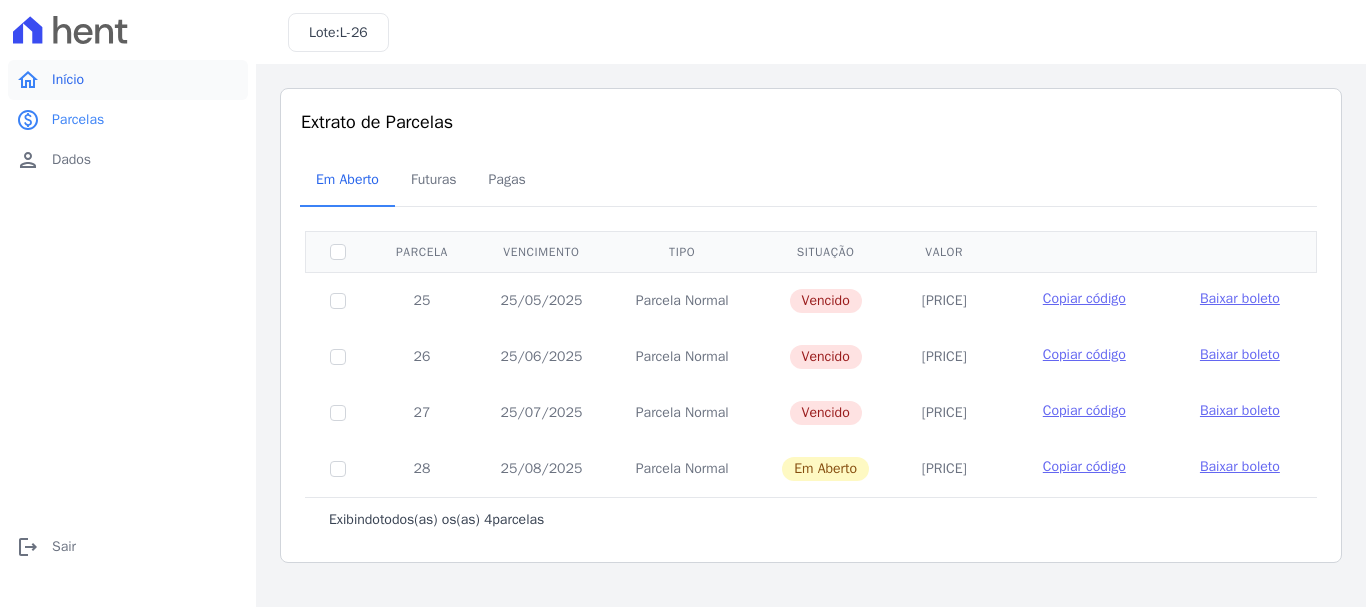 click on "Início" at bounding box center (68, 80) 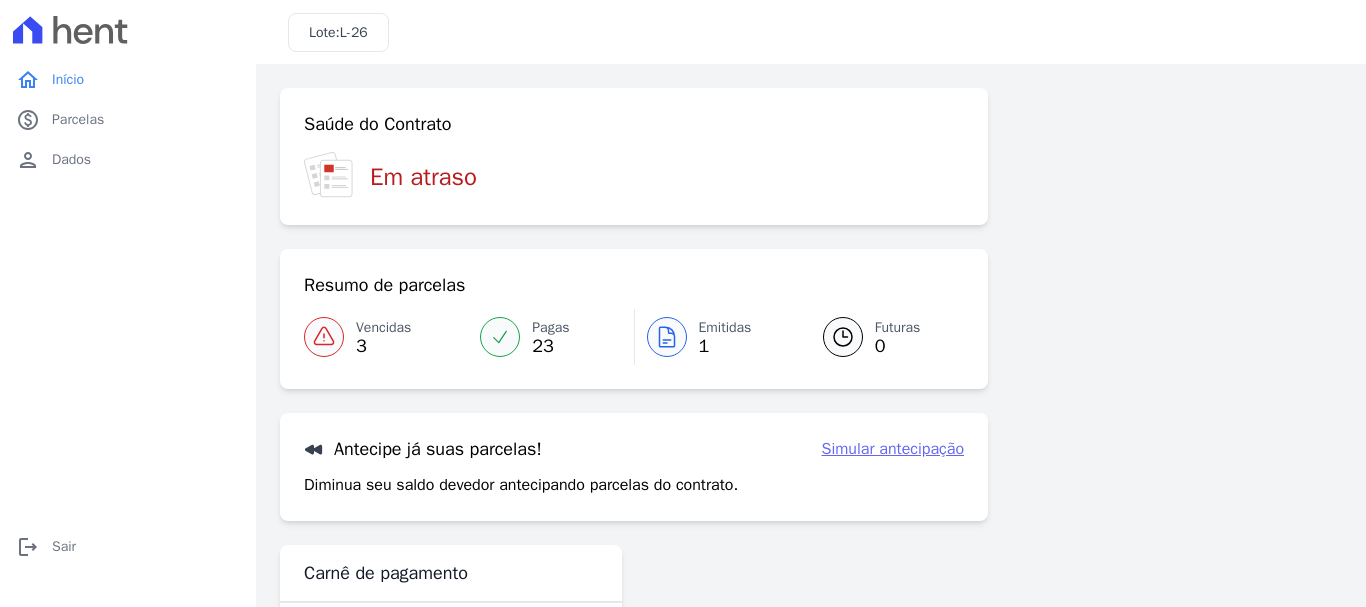 scroll, scrollTop: 80, scrollLeft: 0, axis: vertical 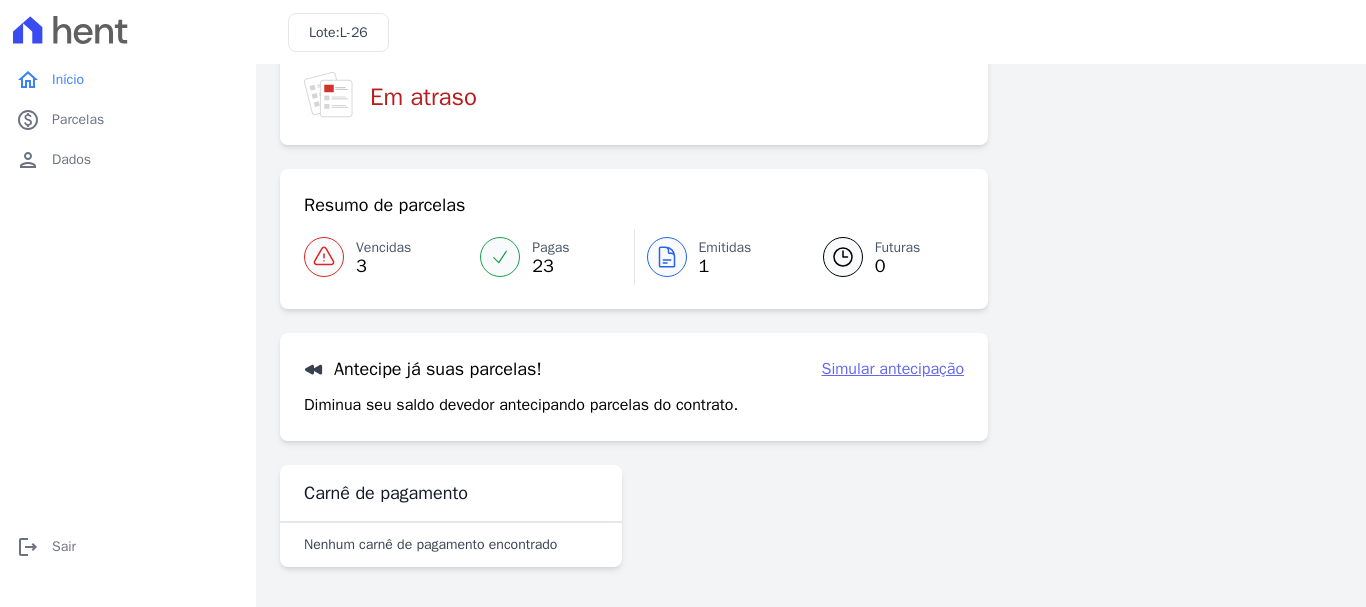 click on "Simular antecipação" at bounding box center (893, 369) 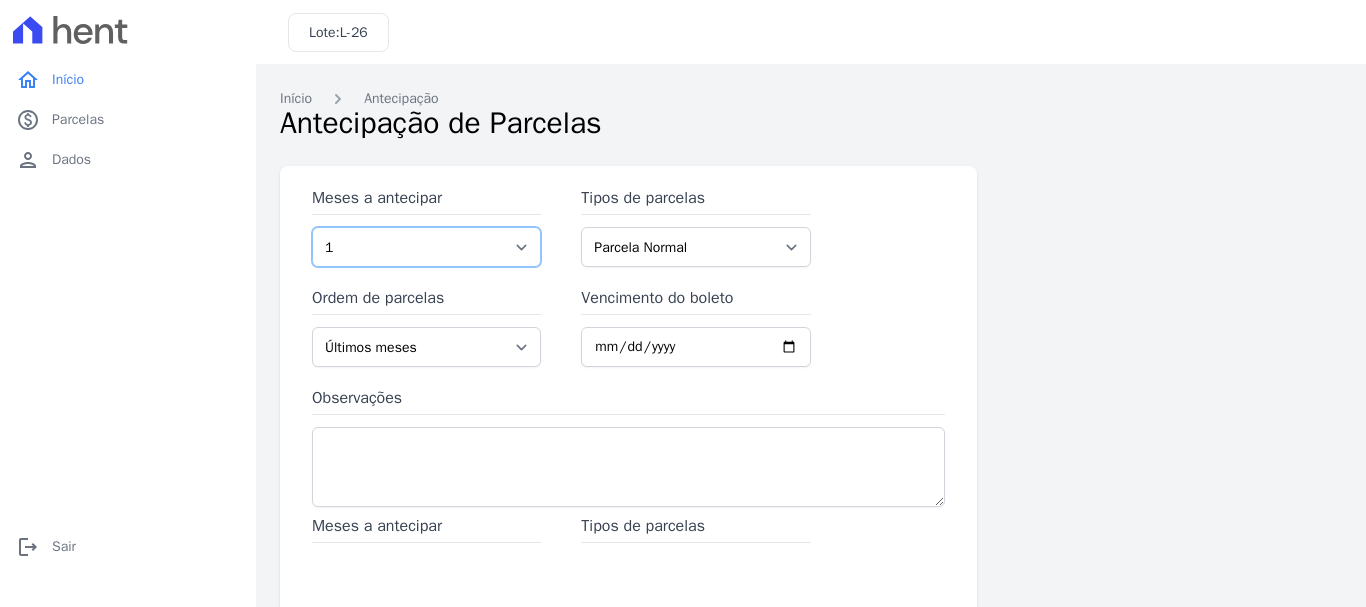 click on "[NUMBER]" at bounding box center (426, 247) 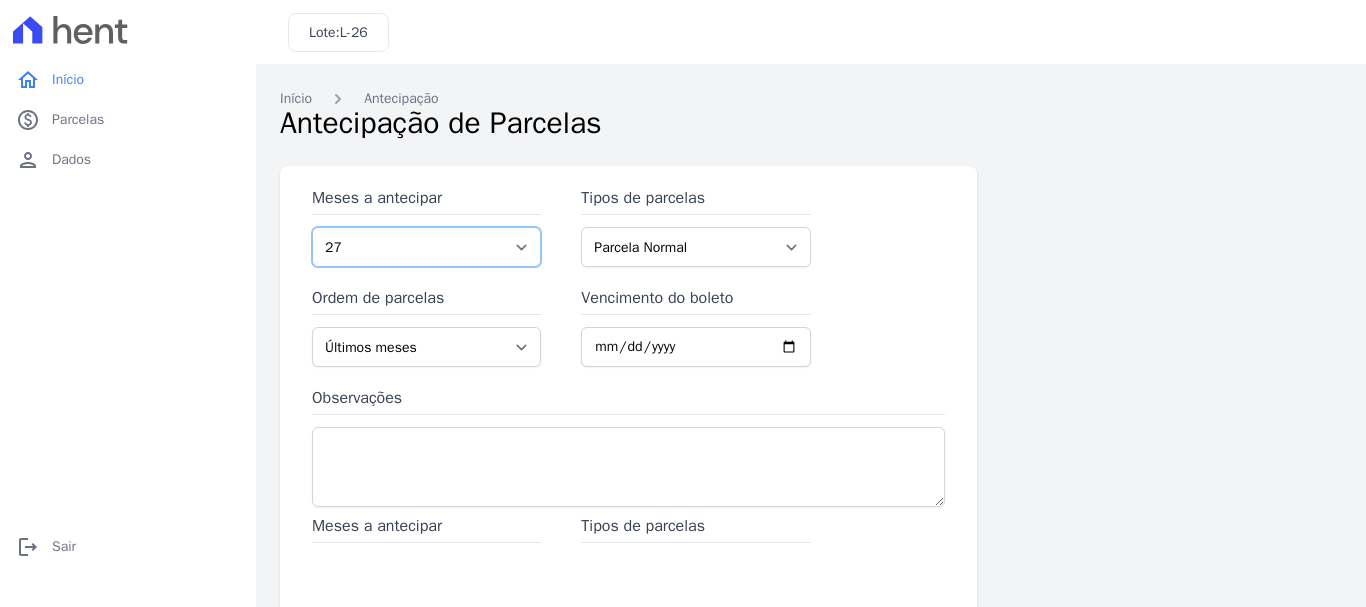 click on "[NUMBER]" at bounding box center [426, 247] 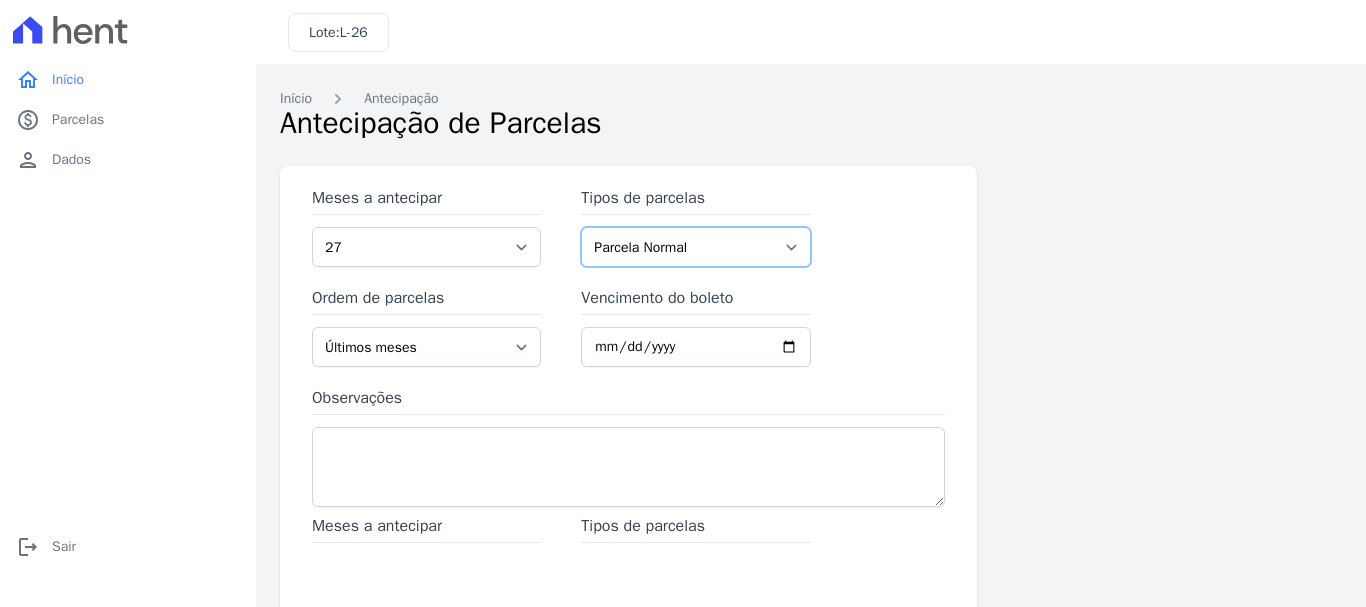 click on "Parcela Normal" at bounding box center (695, 247) 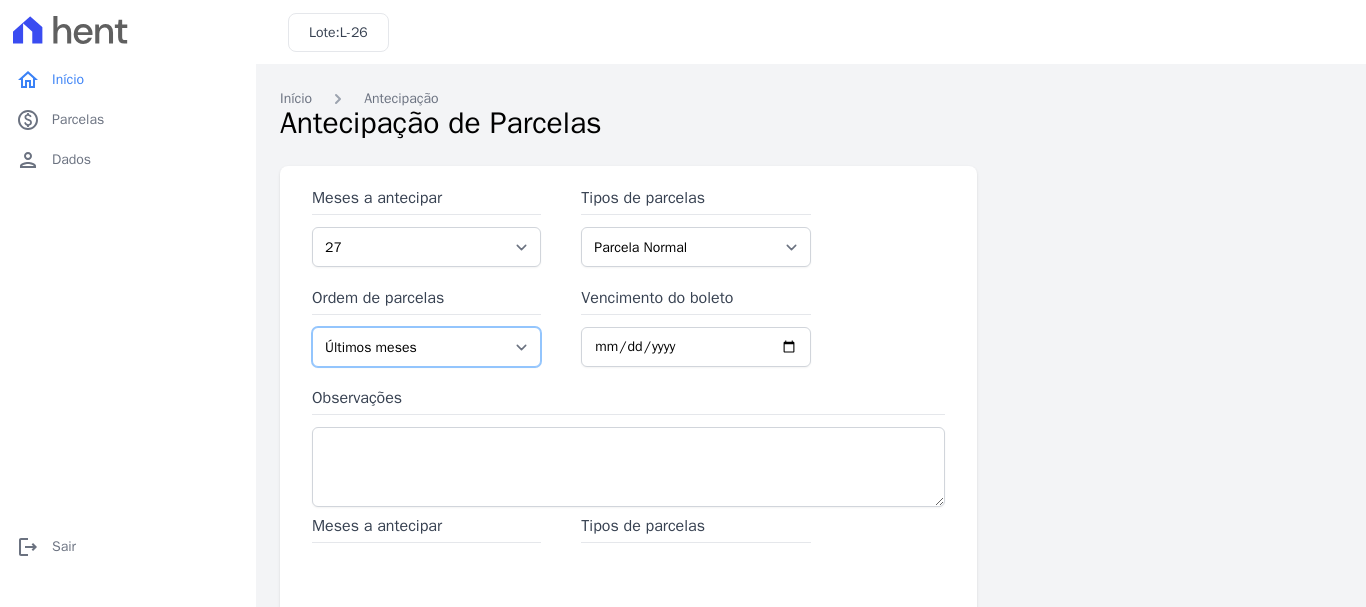 click on "Últimos meses
Primeiros meses" at bounding box center [426, 347] 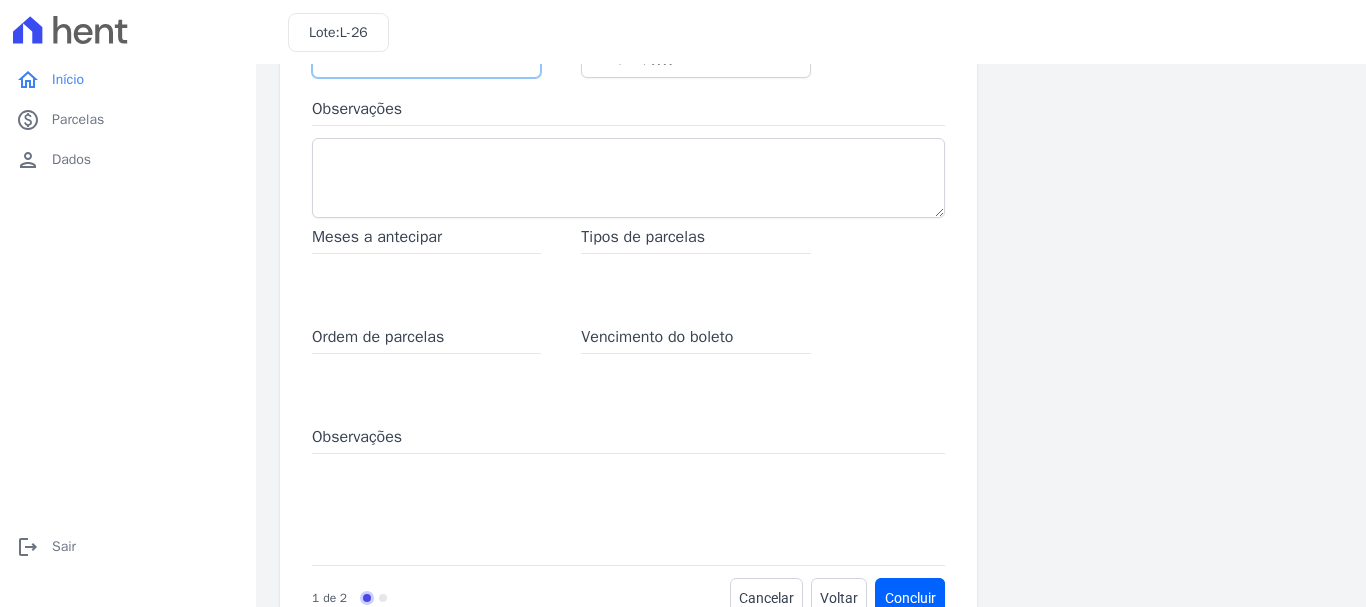 scroll, scrollTop: 300, scrollLeft: 0, axis: vertical 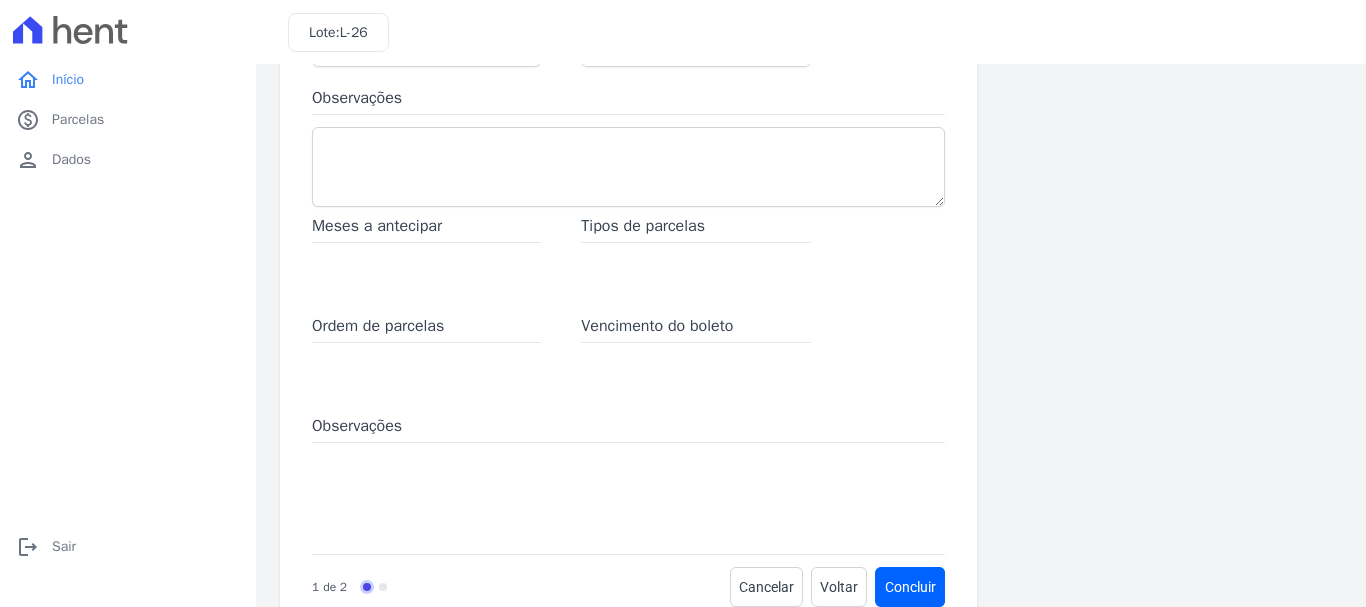 click on "Meses a antecipar" at bounding box center [426, 228] 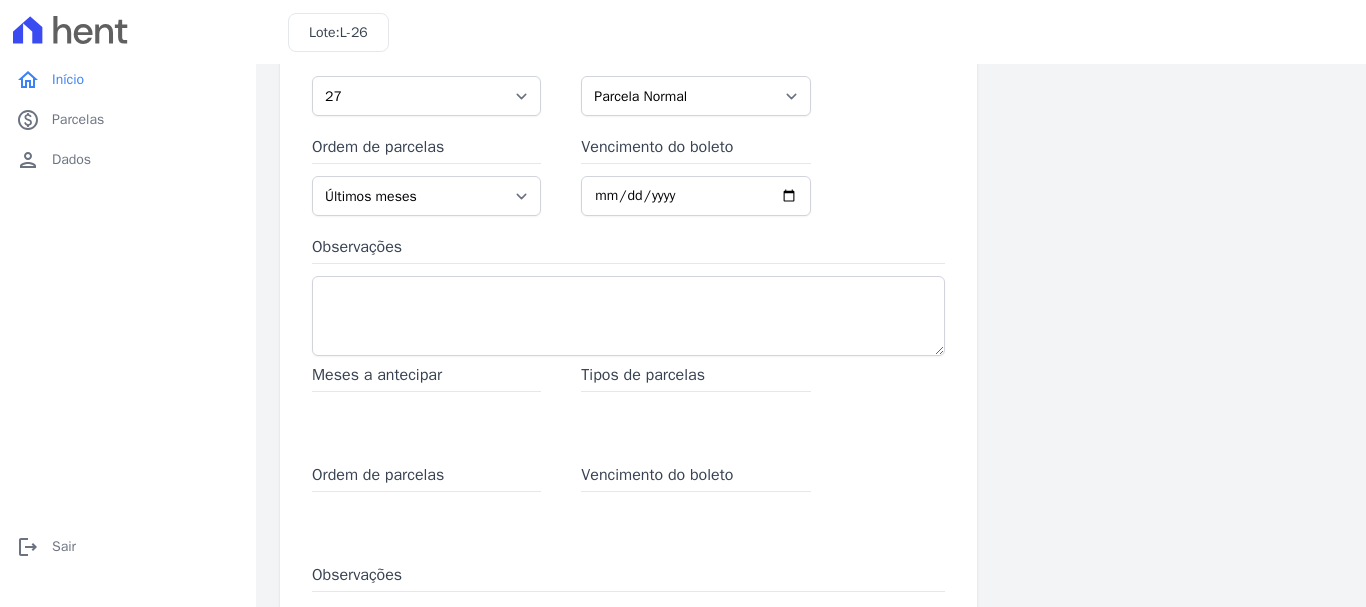 scroll, scrollTop: 0, scrollLeft: 0, axis: both 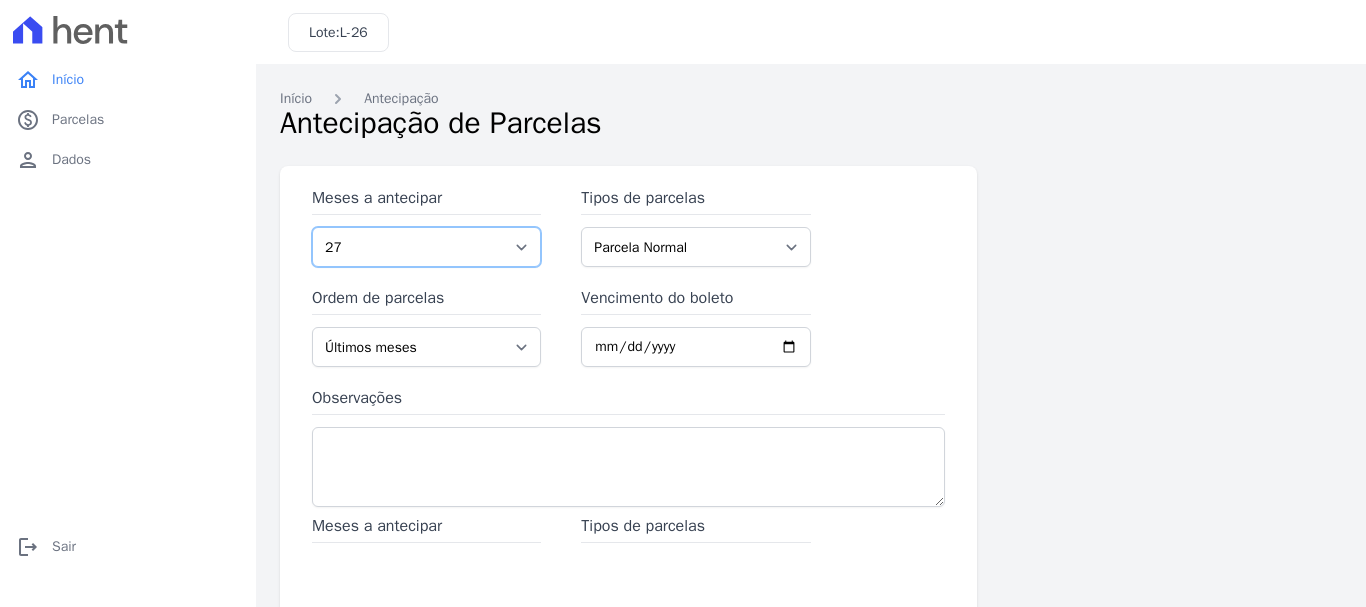 click on "[NUMBER]" at bounding box center (426, 247) 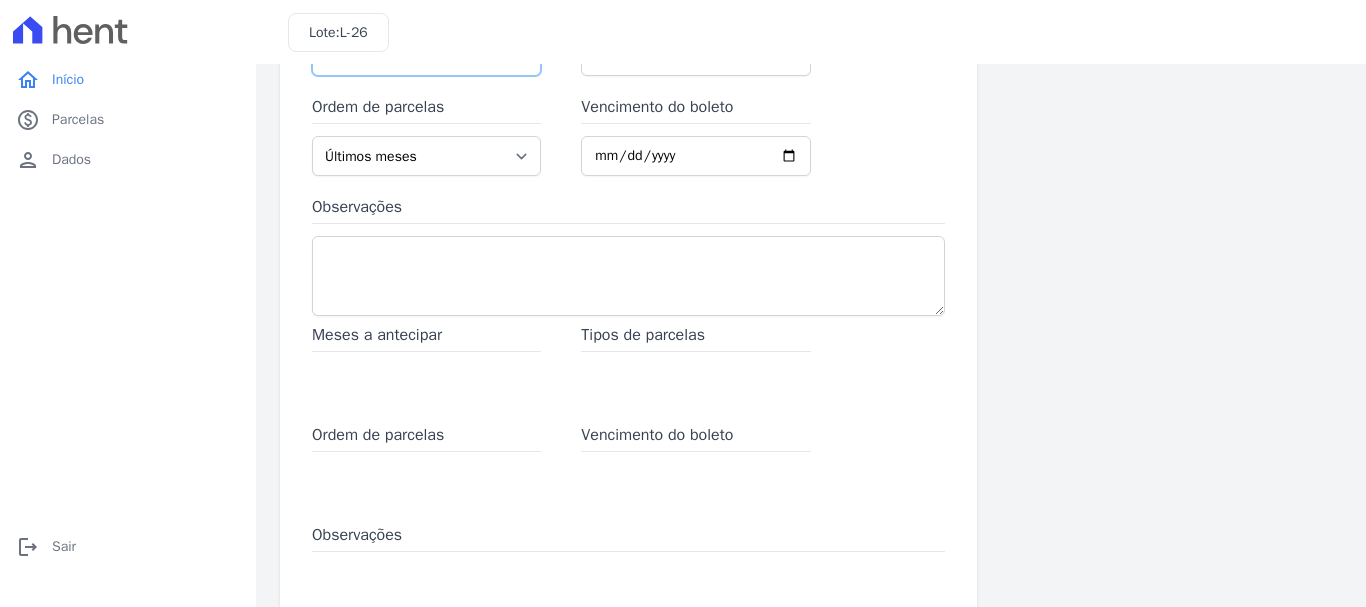 scroll, scrollTop: 200, scrollLeft: 0, axis: vertical 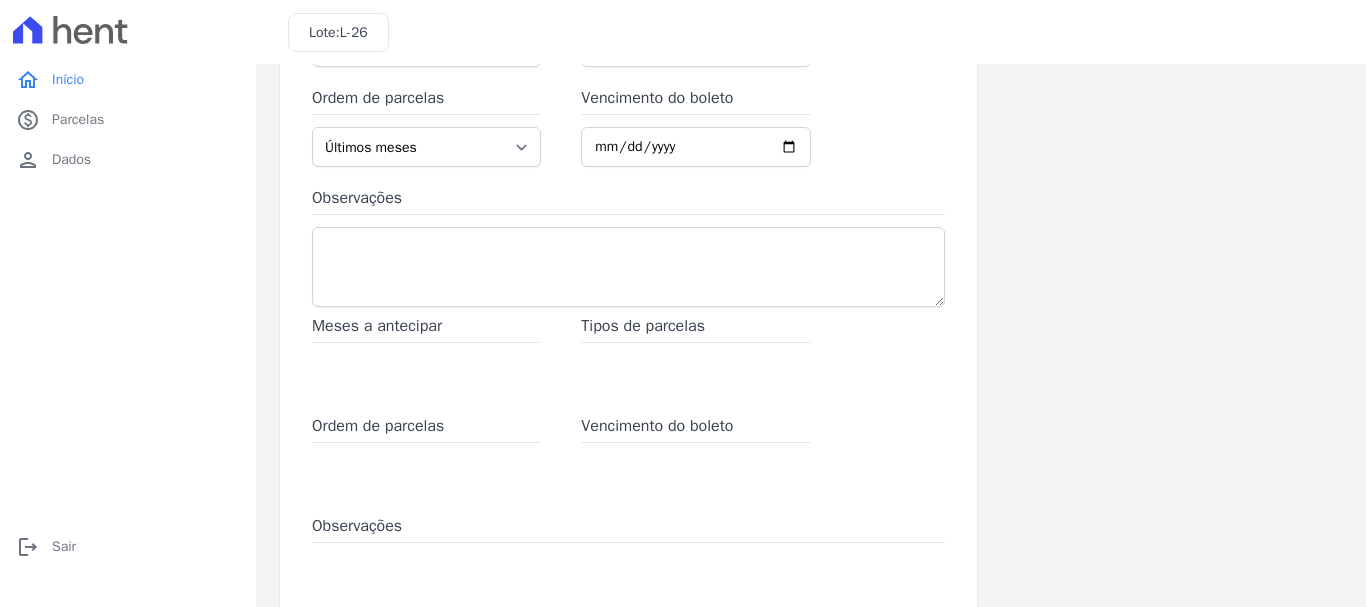 click on "Meses a antecipar" at bounding box center (426, 328) 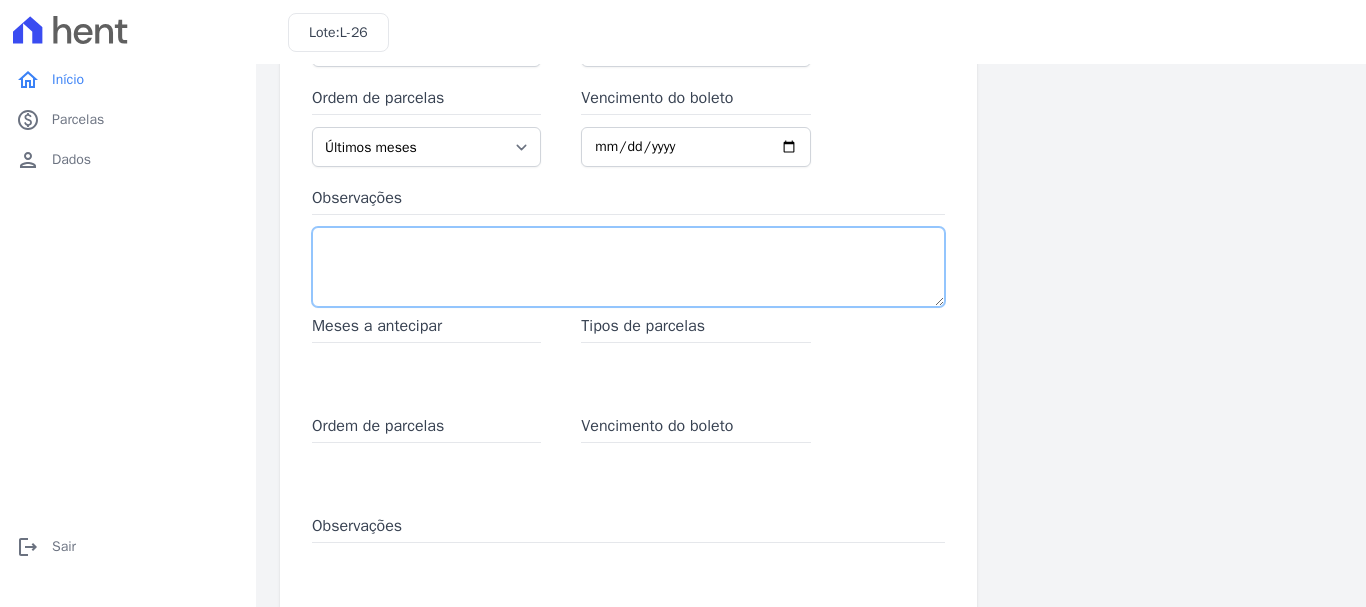 click on "Observações" at bounding box center [628, 267] 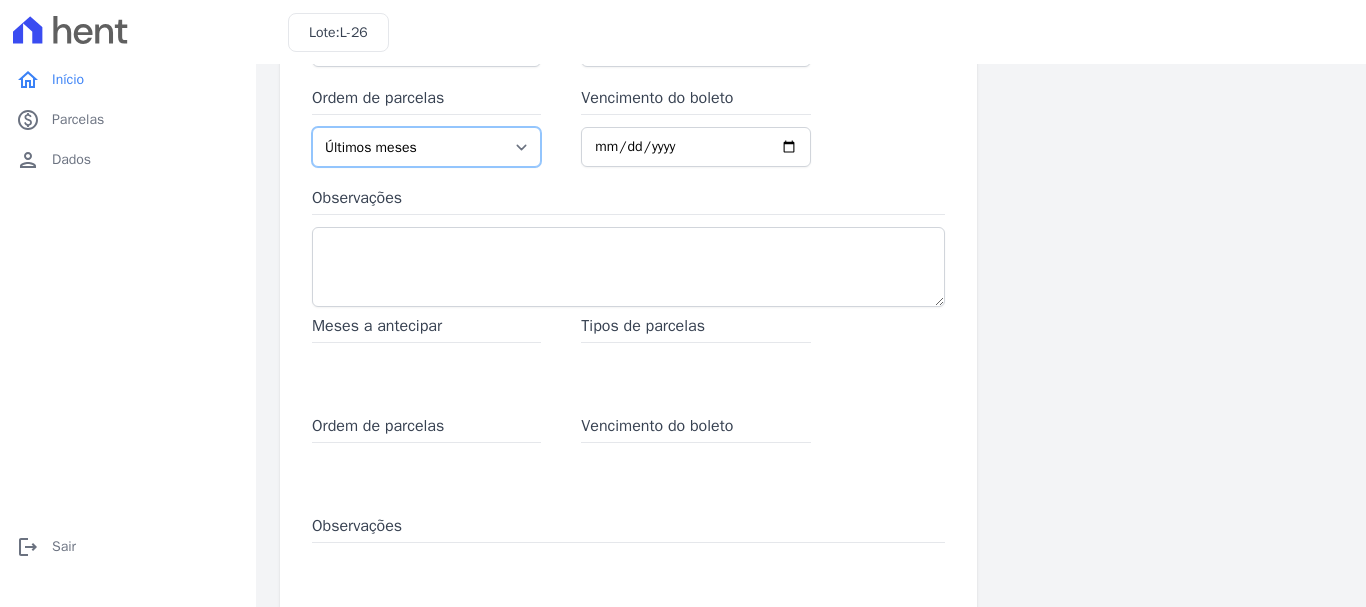click on "Últimos meses
Primeiros meses" at bounding box center (426, 147) 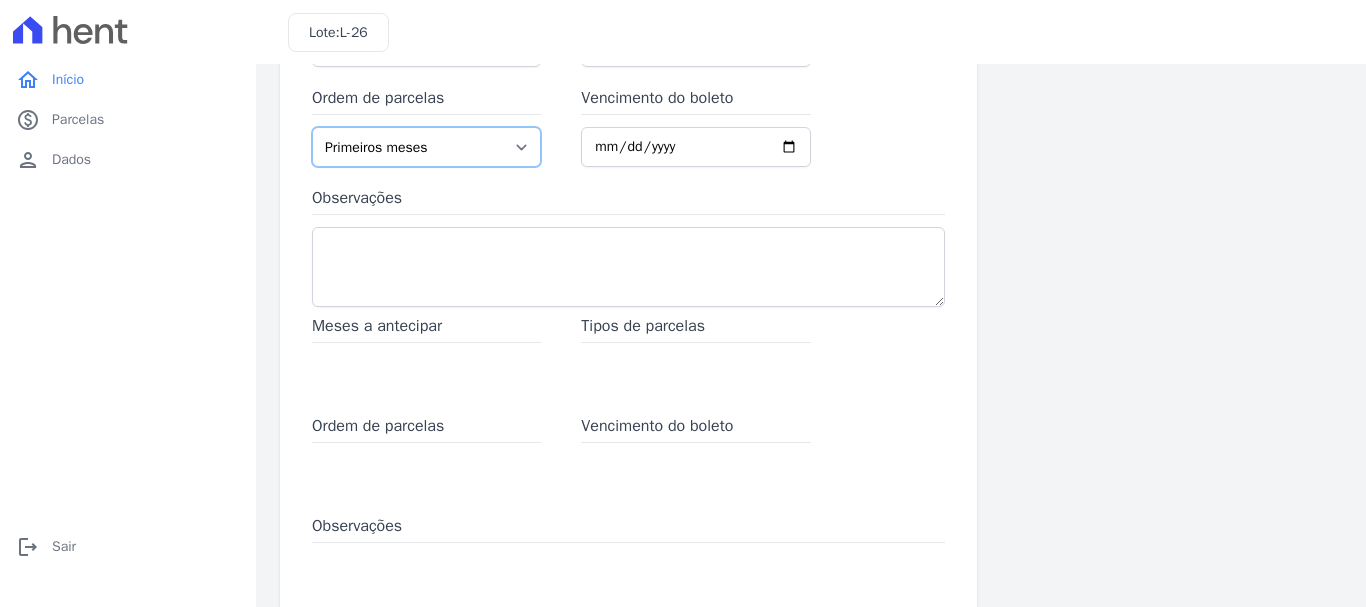 click on "Últimos meses
Primeiros meses" at bounding box center (426, 147) 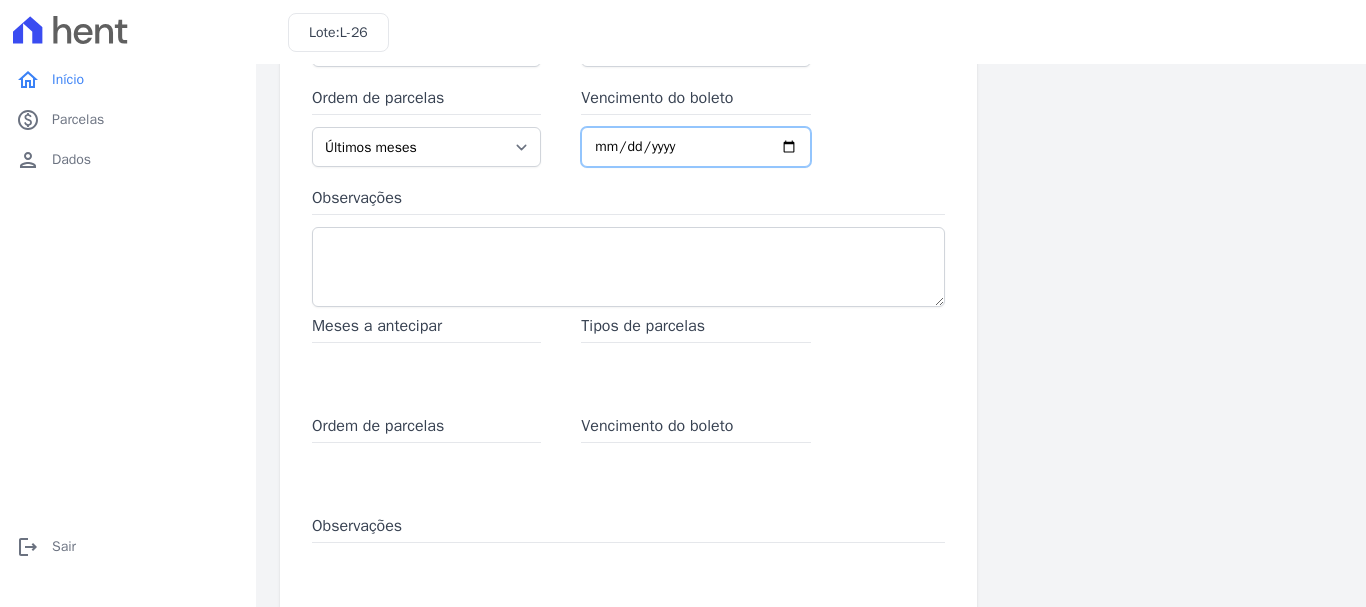 click on "Vencimento do boleto" at bounding box center (695, 147) 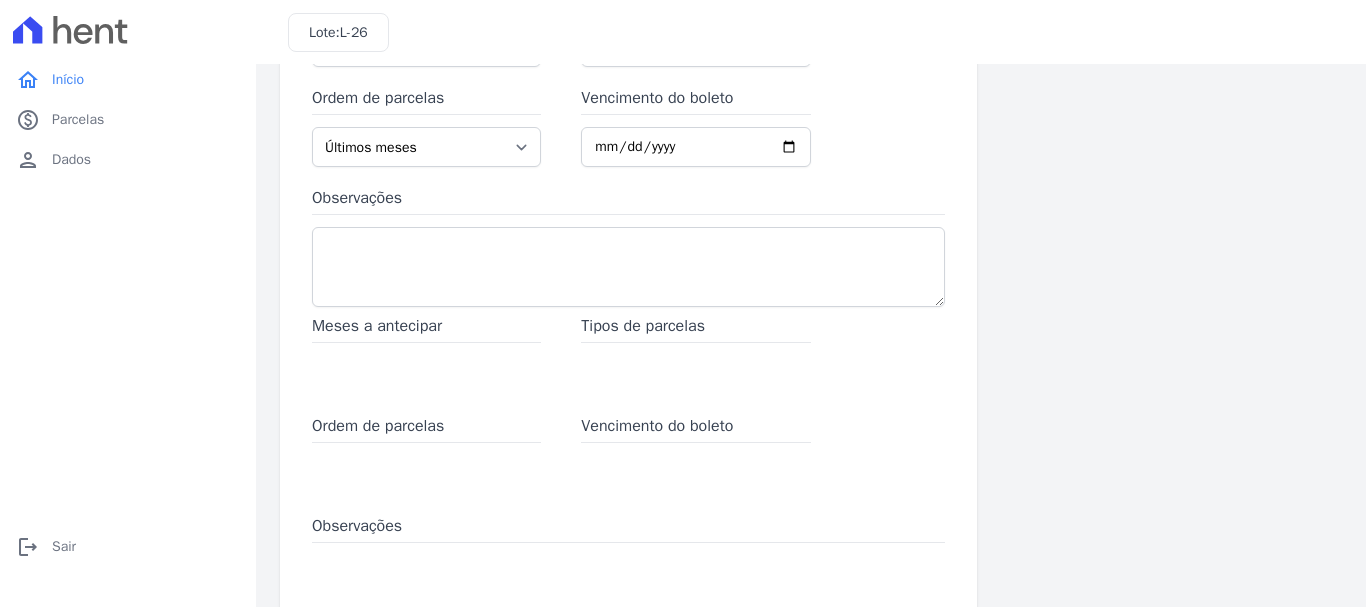 drag, startPoint x: 888, startPoint y: 173, endPoint x: 899, endPoint y: 175, distance: 11.18034 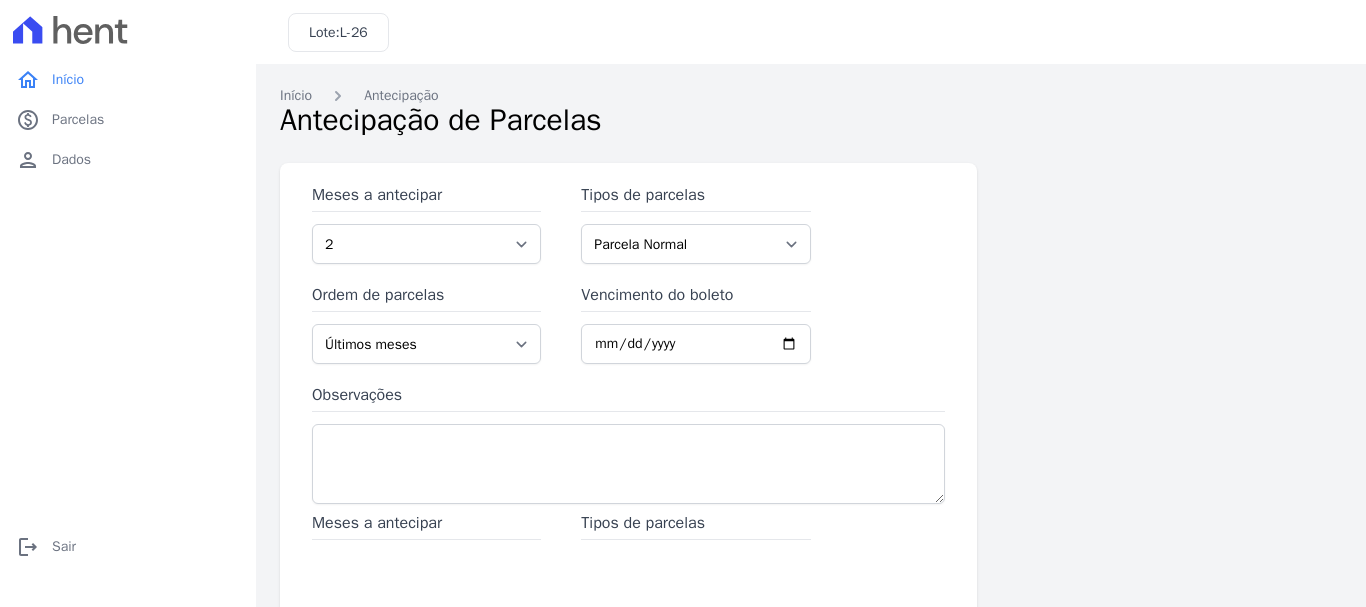 scroll, scrollTop: 0, scrollLeft: 0, axis: both 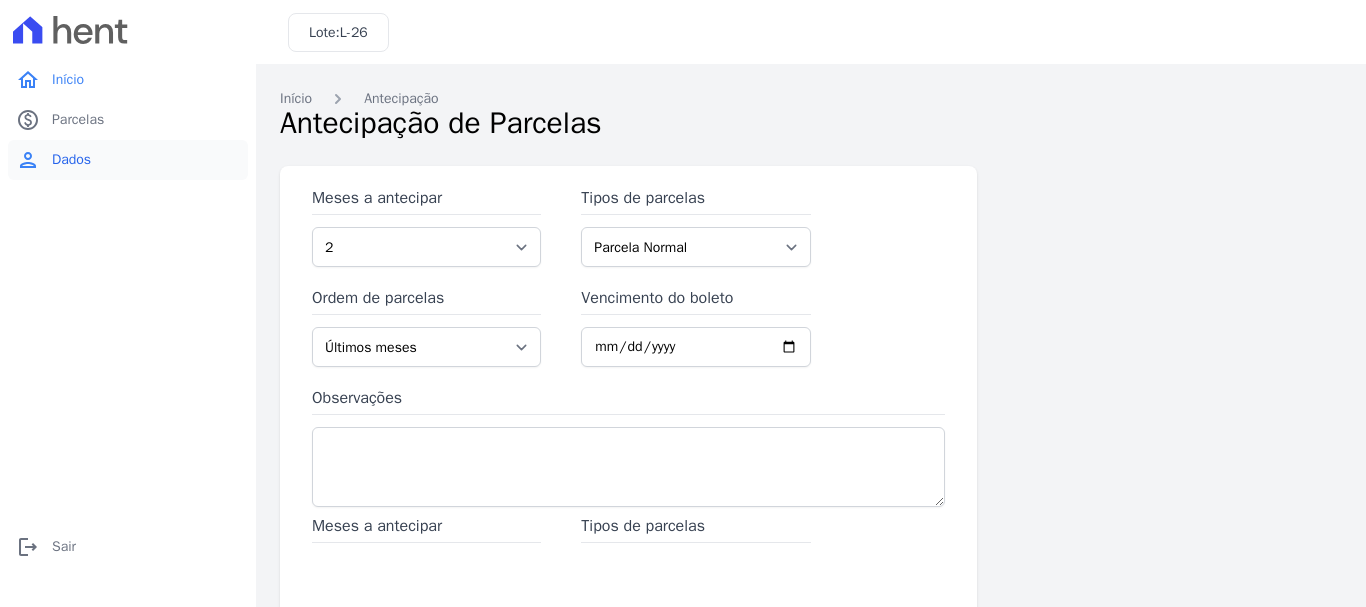 click on "Dados" at bounding box center (71, 160) 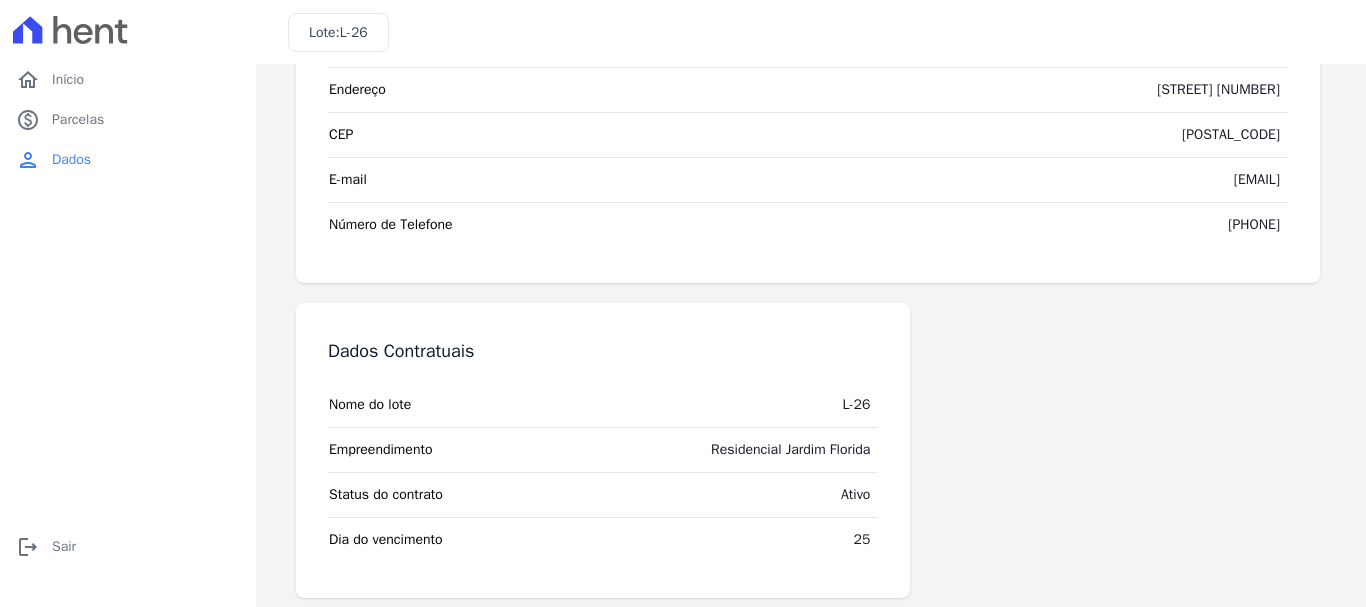 scroll, scrollTop: 215, scrollLeft: 0, axis: vertical 